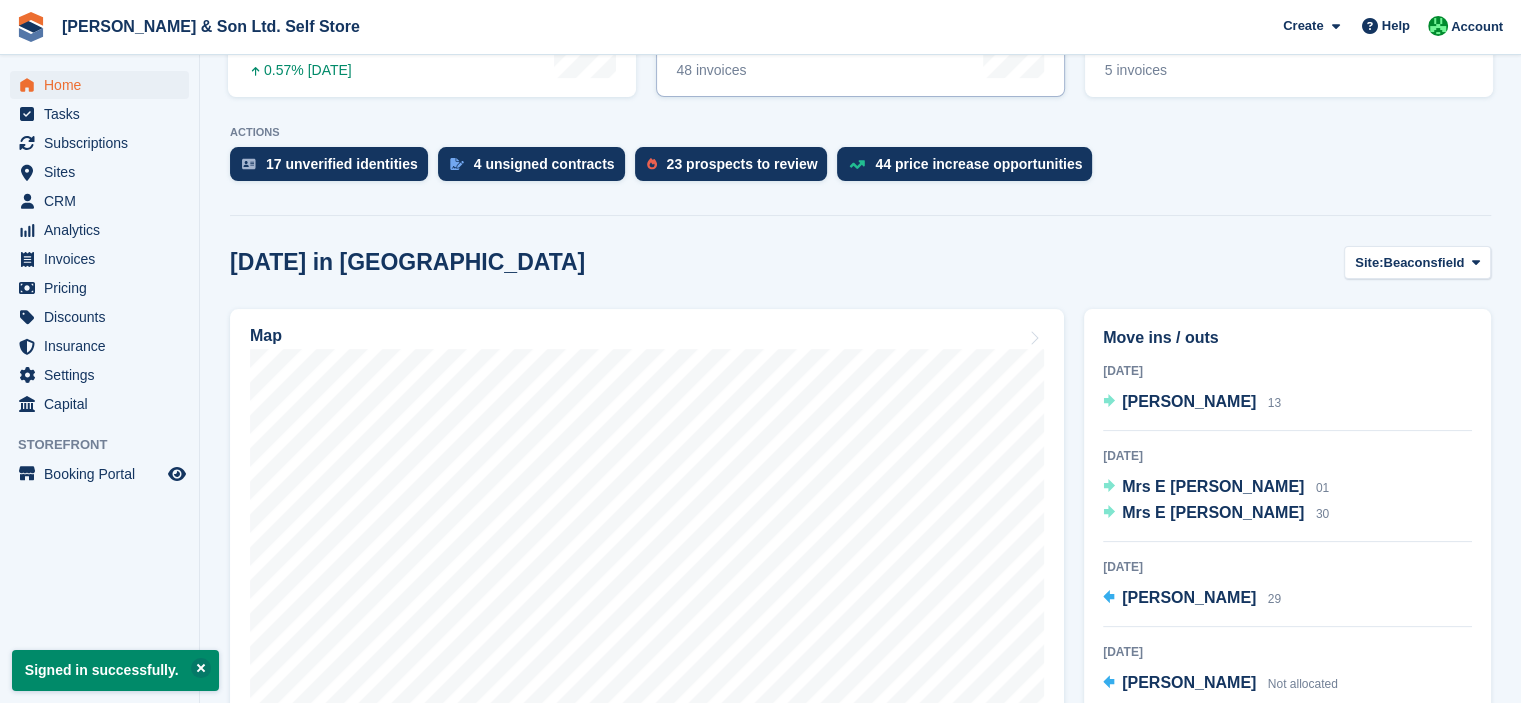 scroll, scrollTop: 0, scrollLeft: 0, axis: both 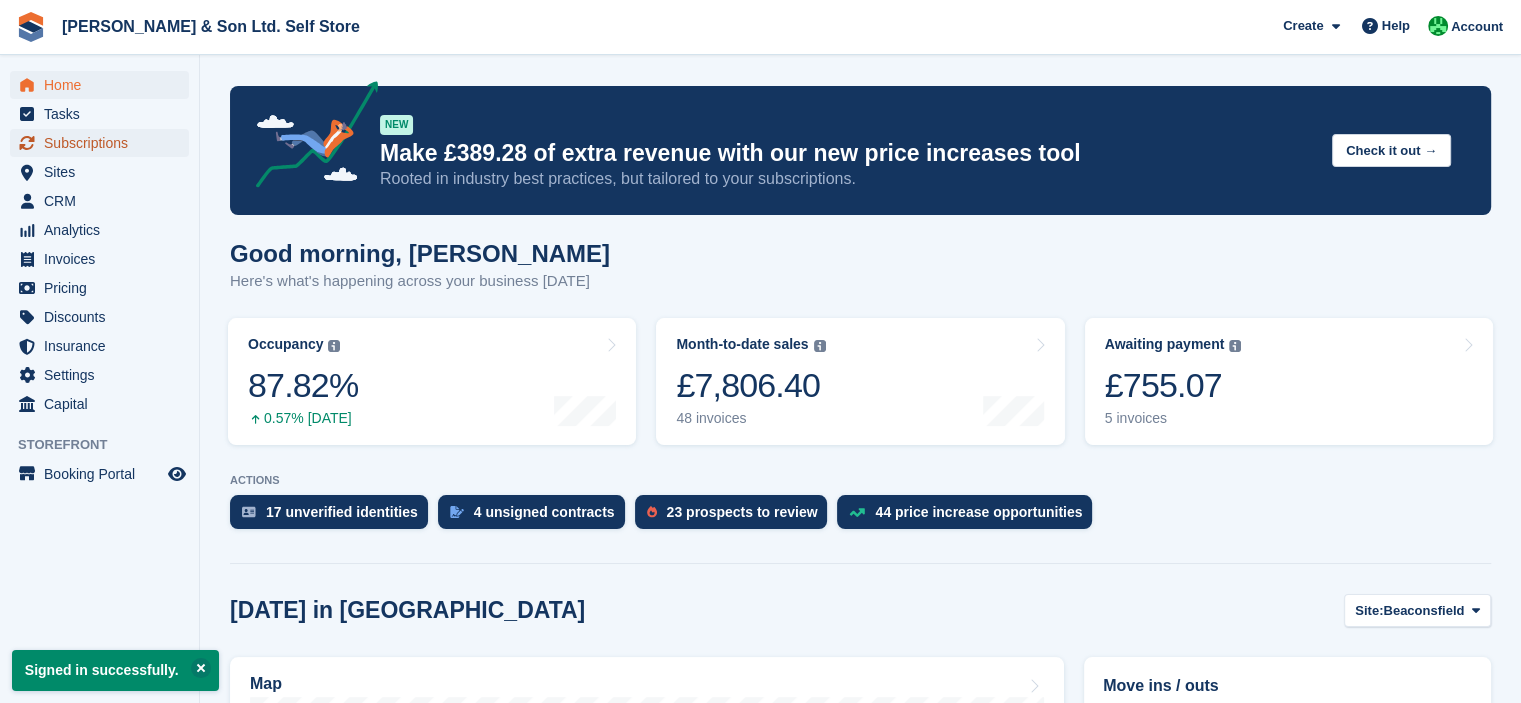 click on "Subscriptions" at bounding box center [104, 143] 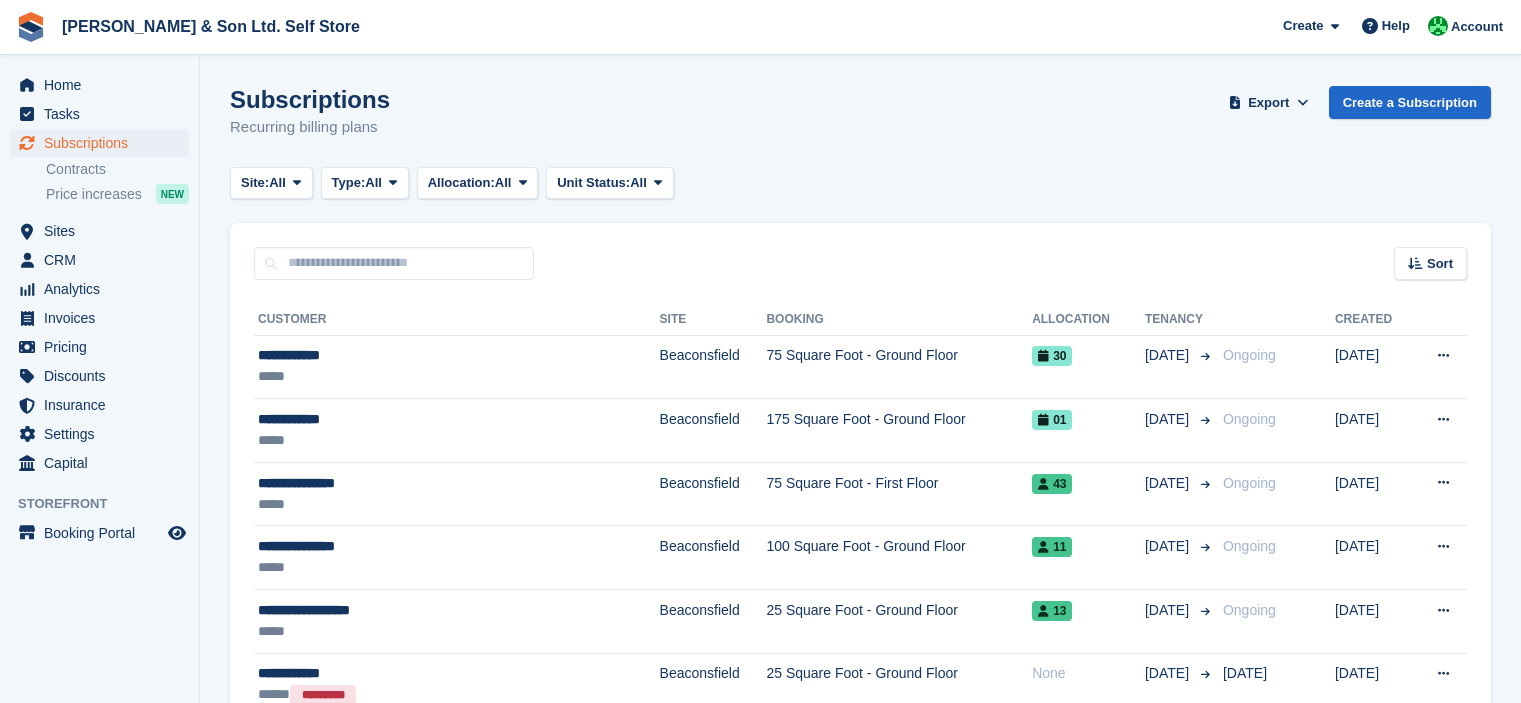 scroll, scrollTop: 0, scrollLeft: 0, axis: both 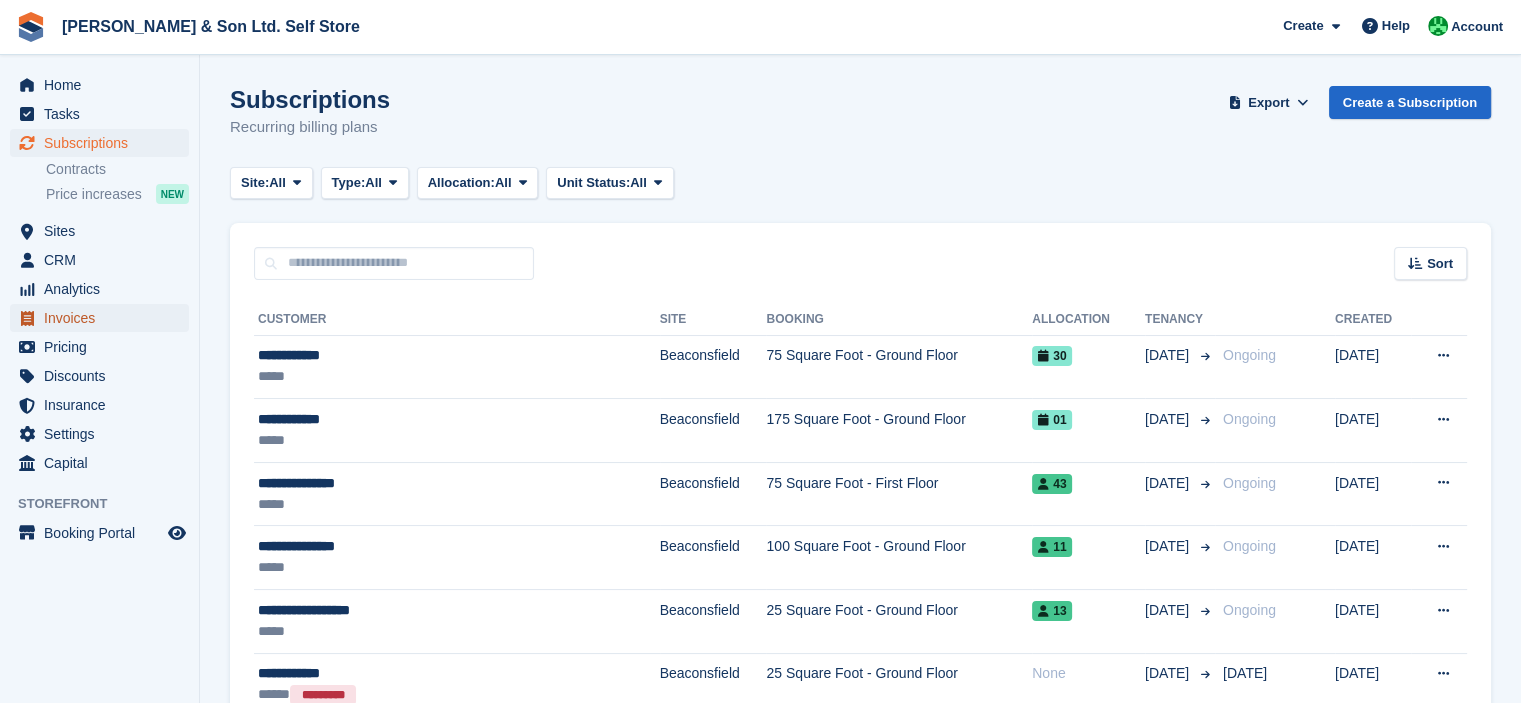 click on "Invoices" at bounding box center (104, 318) 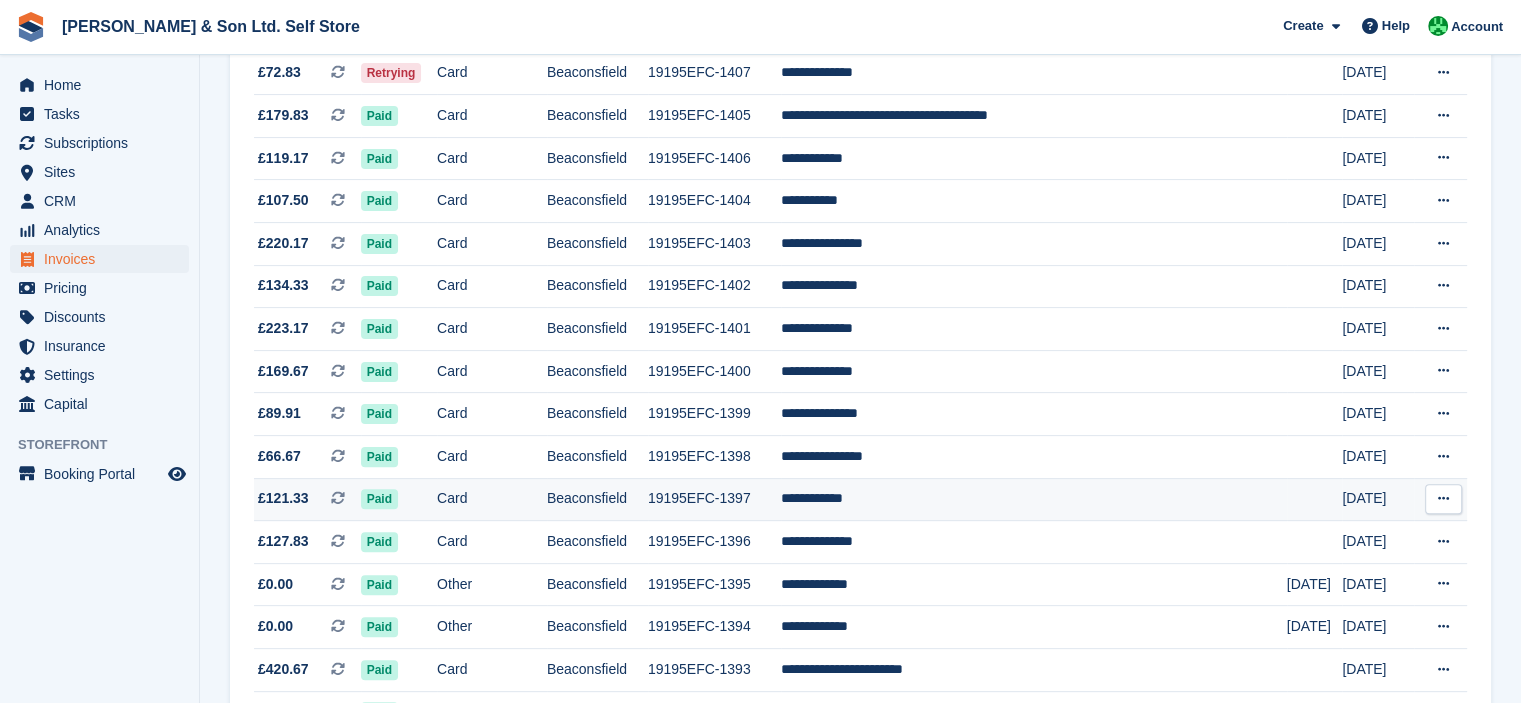 scroll, scrollTop: 500, scrollLeft: 0, axis: vertical 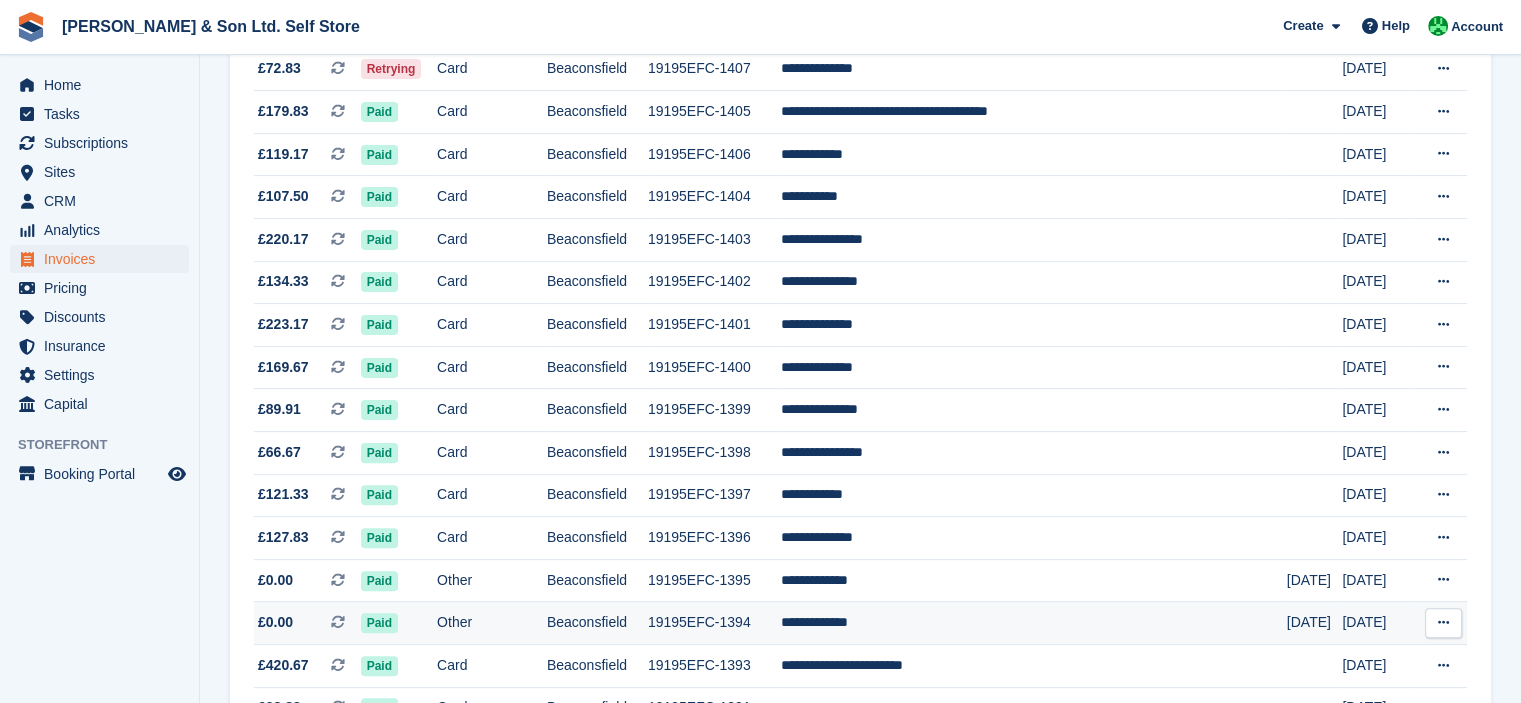 click at bounding box center (1443, 623) 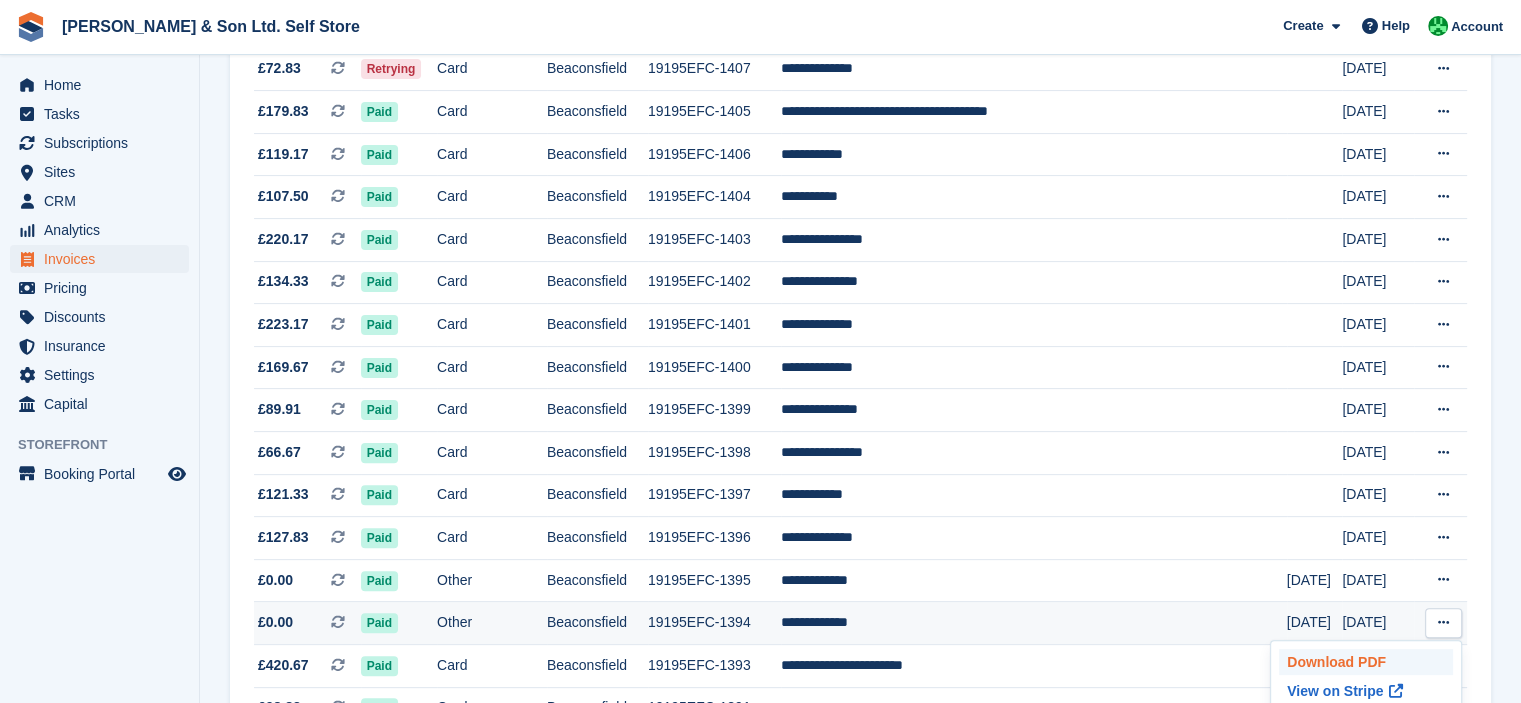 click on "Download PDF" at bounding box center [1366, 662] 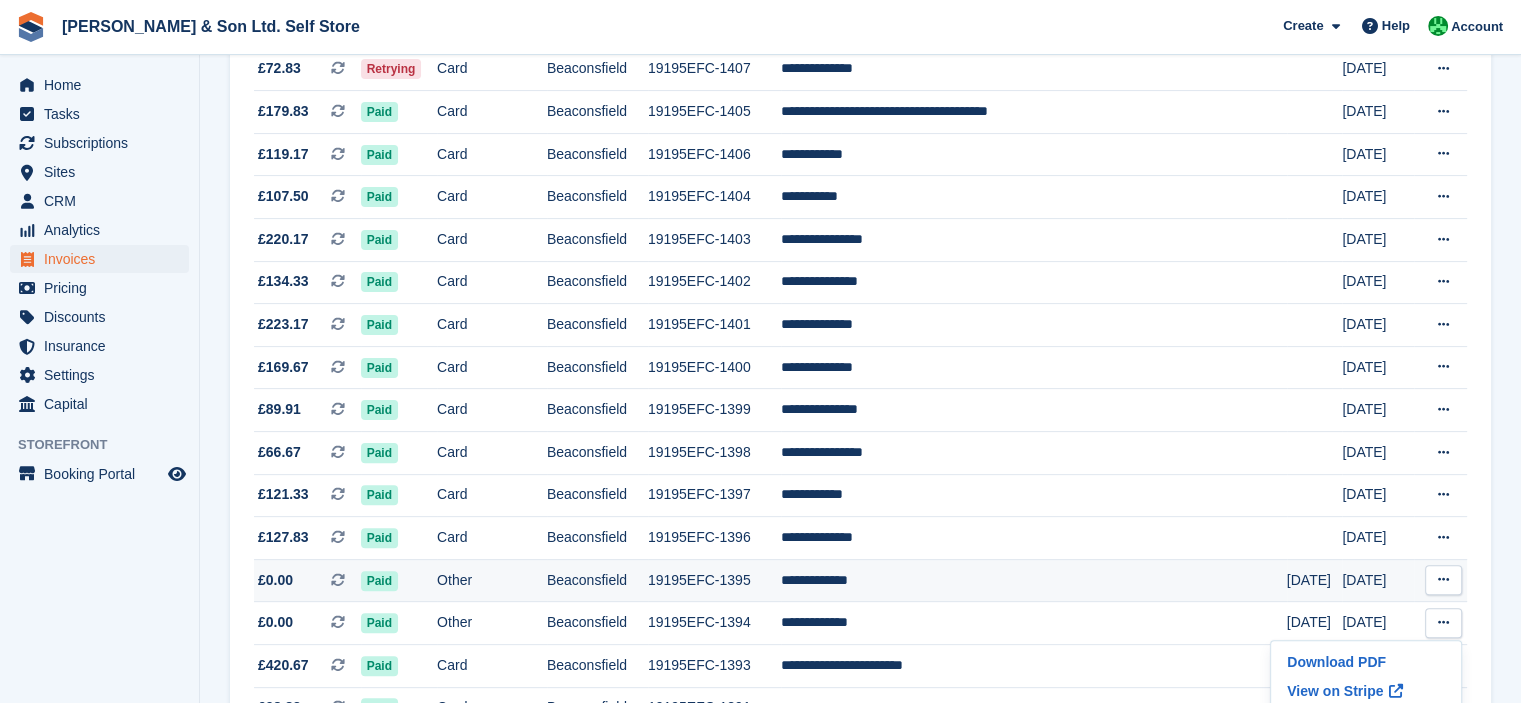 click at bounding box center (1443, 580) 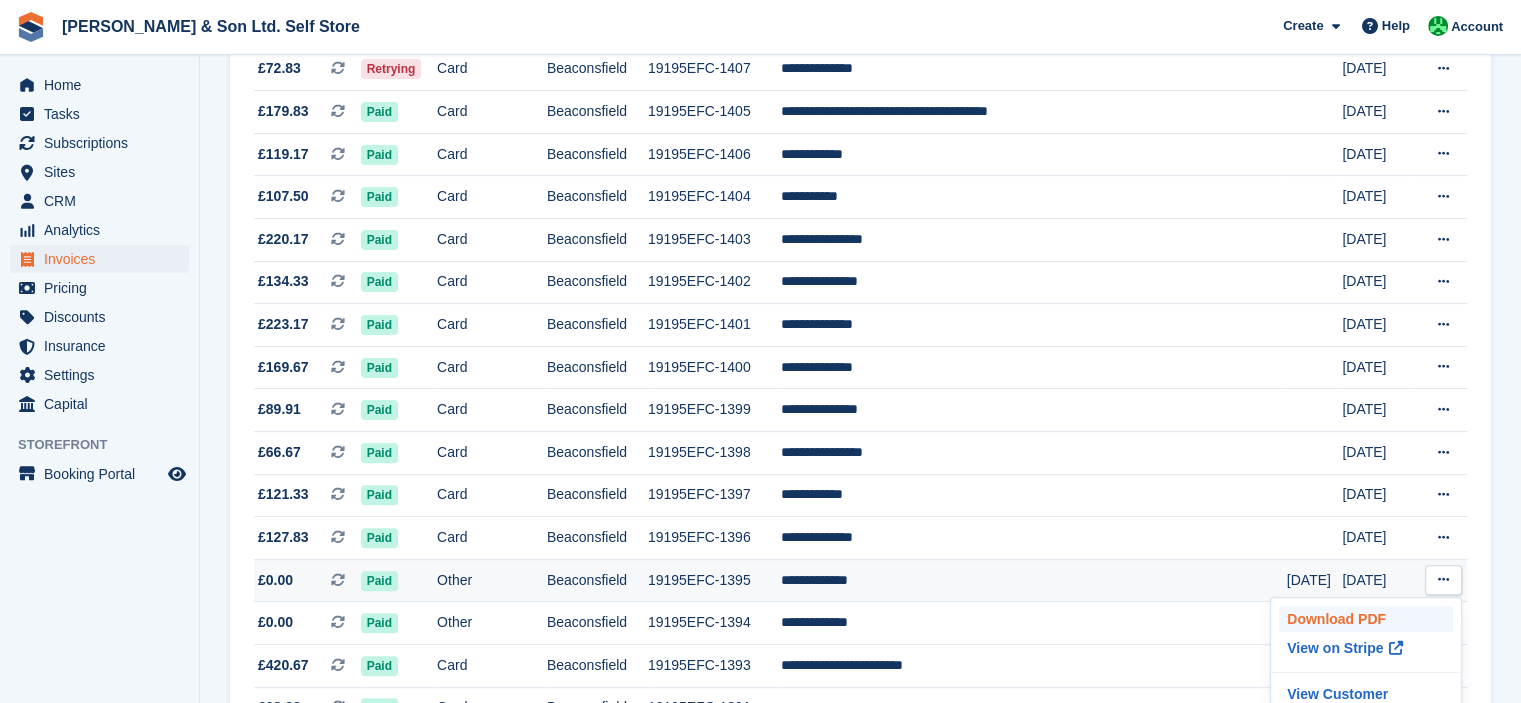 click on "Download PDF" at bounding box center (1366, 619) 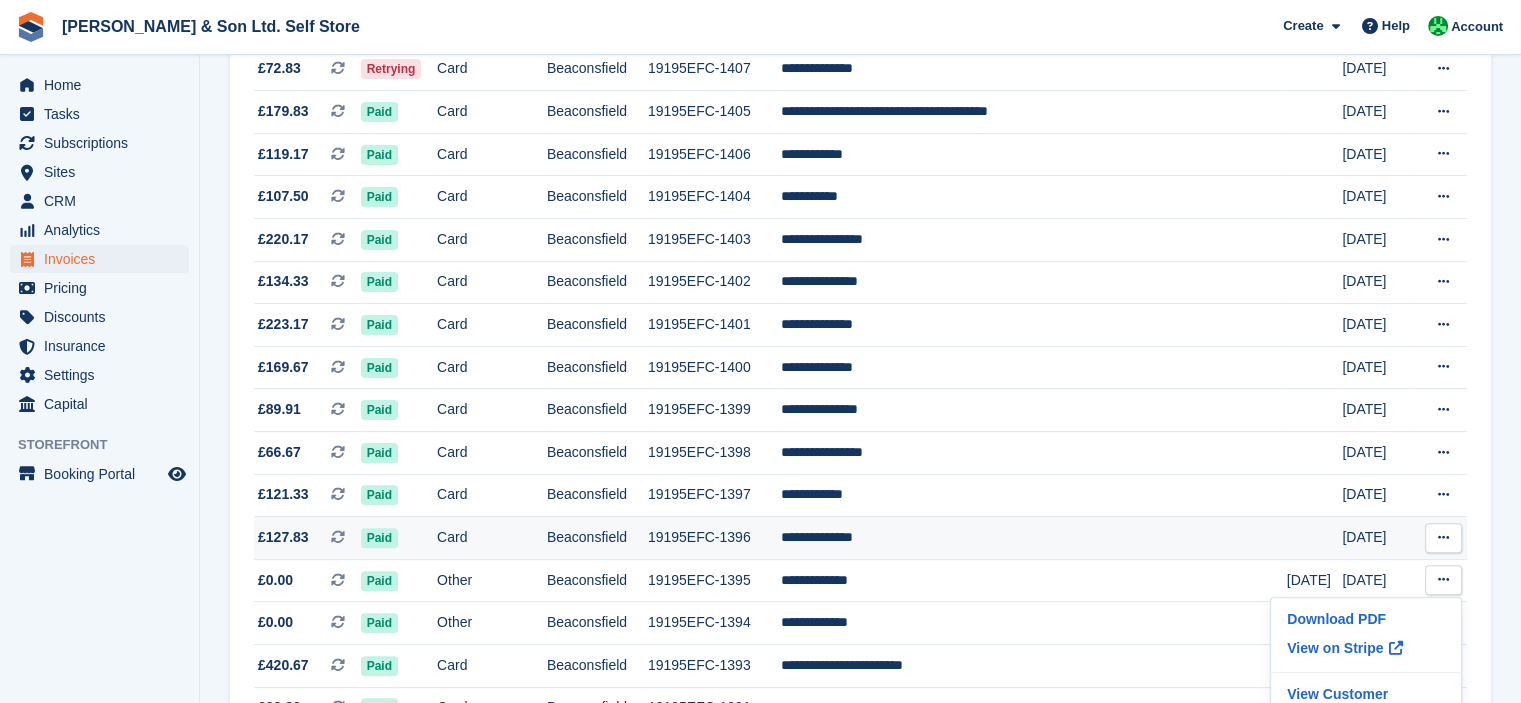 click at bounding box center [1443, 537] 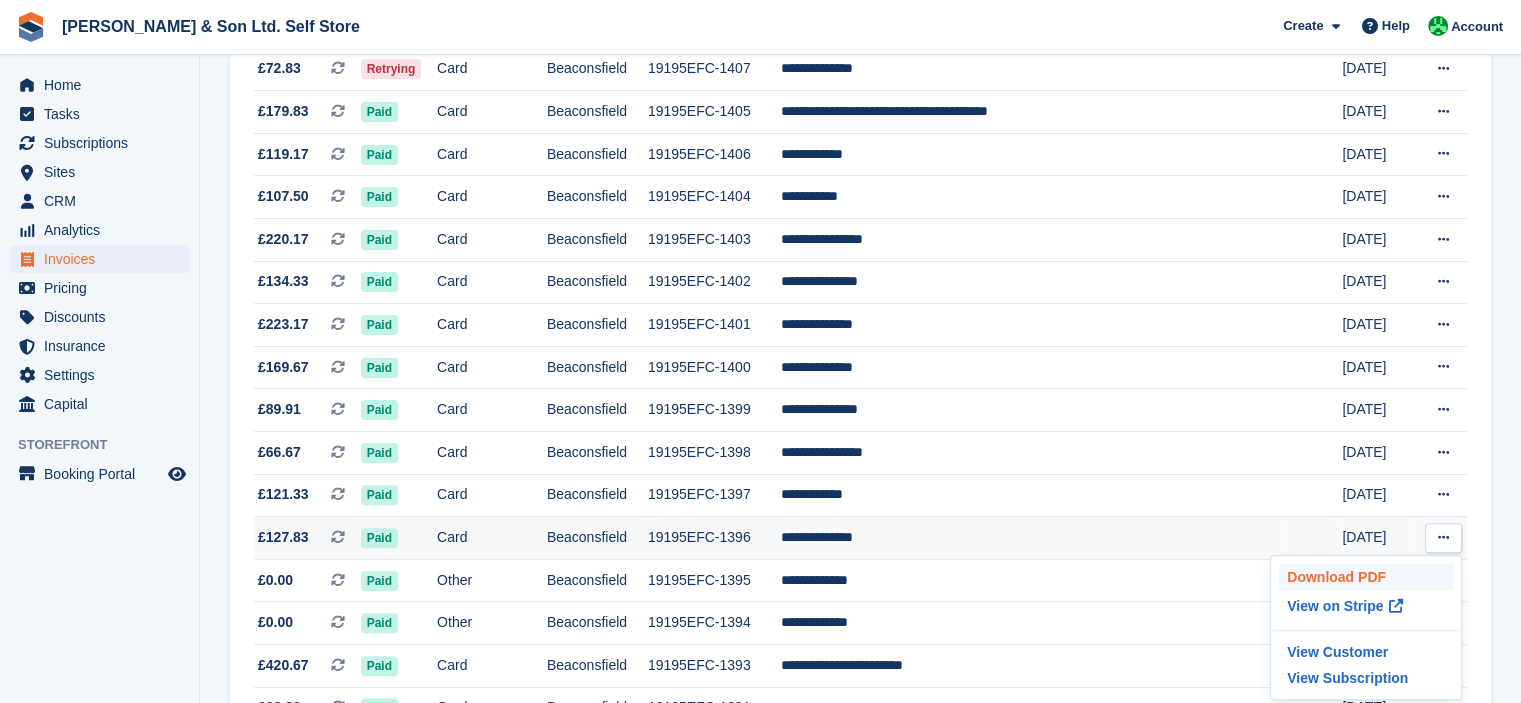 click on "Download PDF" at bounding box center (1366, 577) 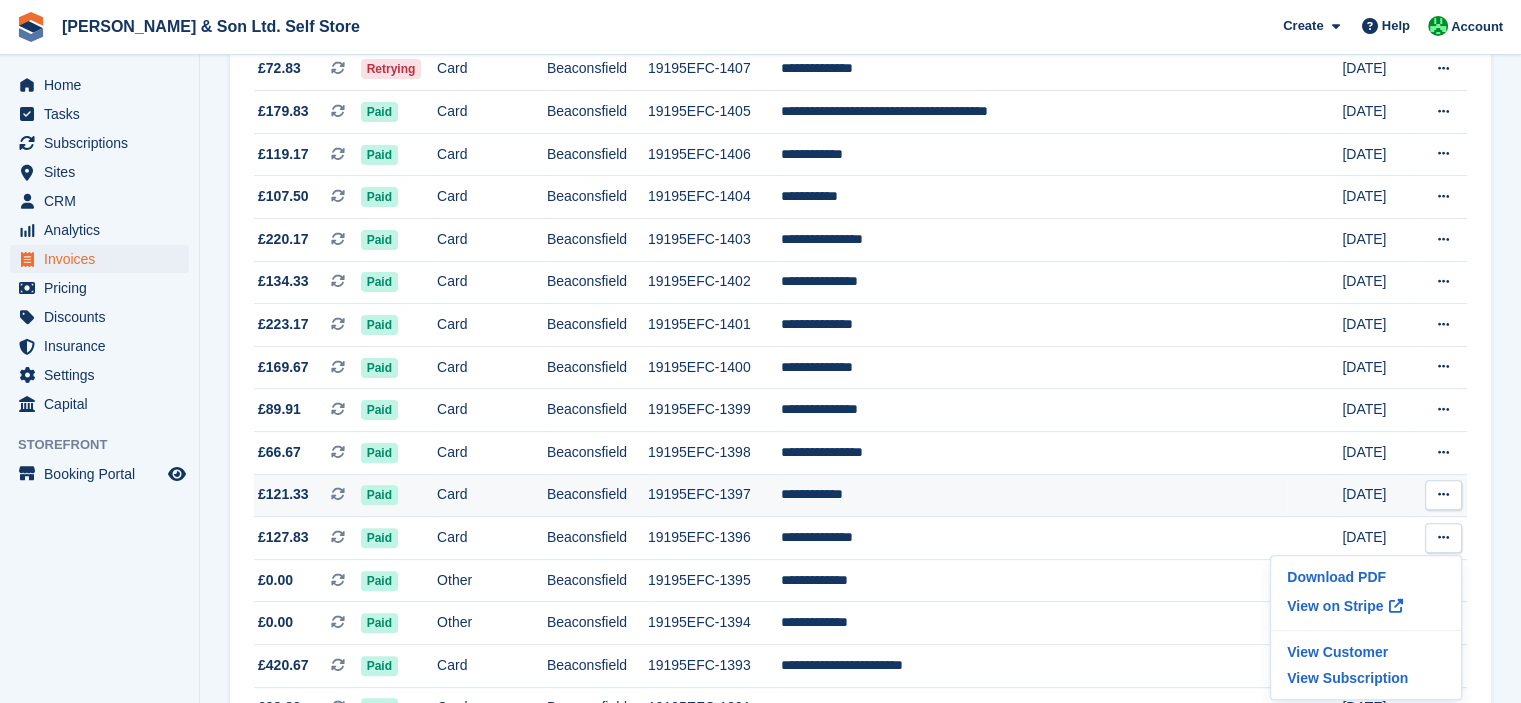click at bounding box center (1443, 495) 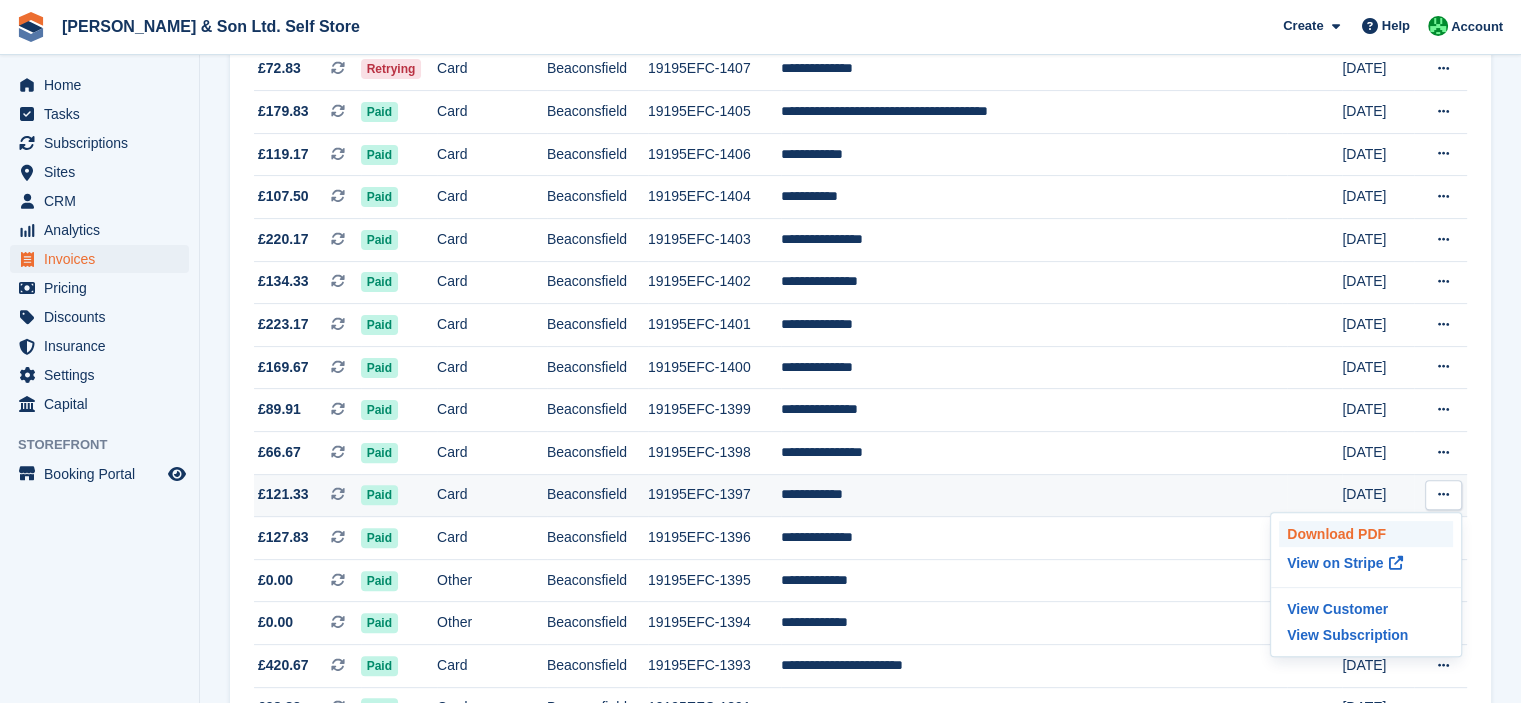 click on "Download PDF" at bounding box center (1366, 534) 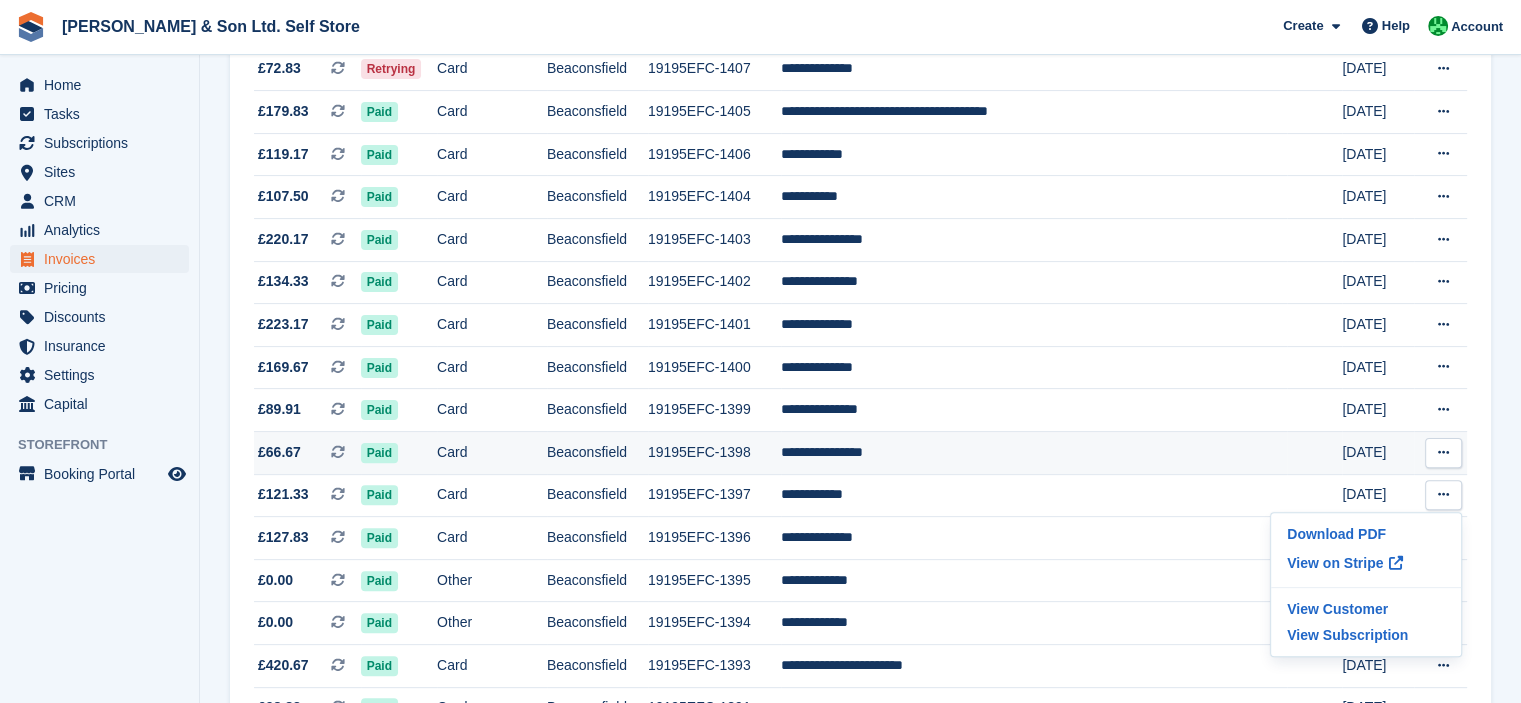 click at bounding box center (1443, 452) 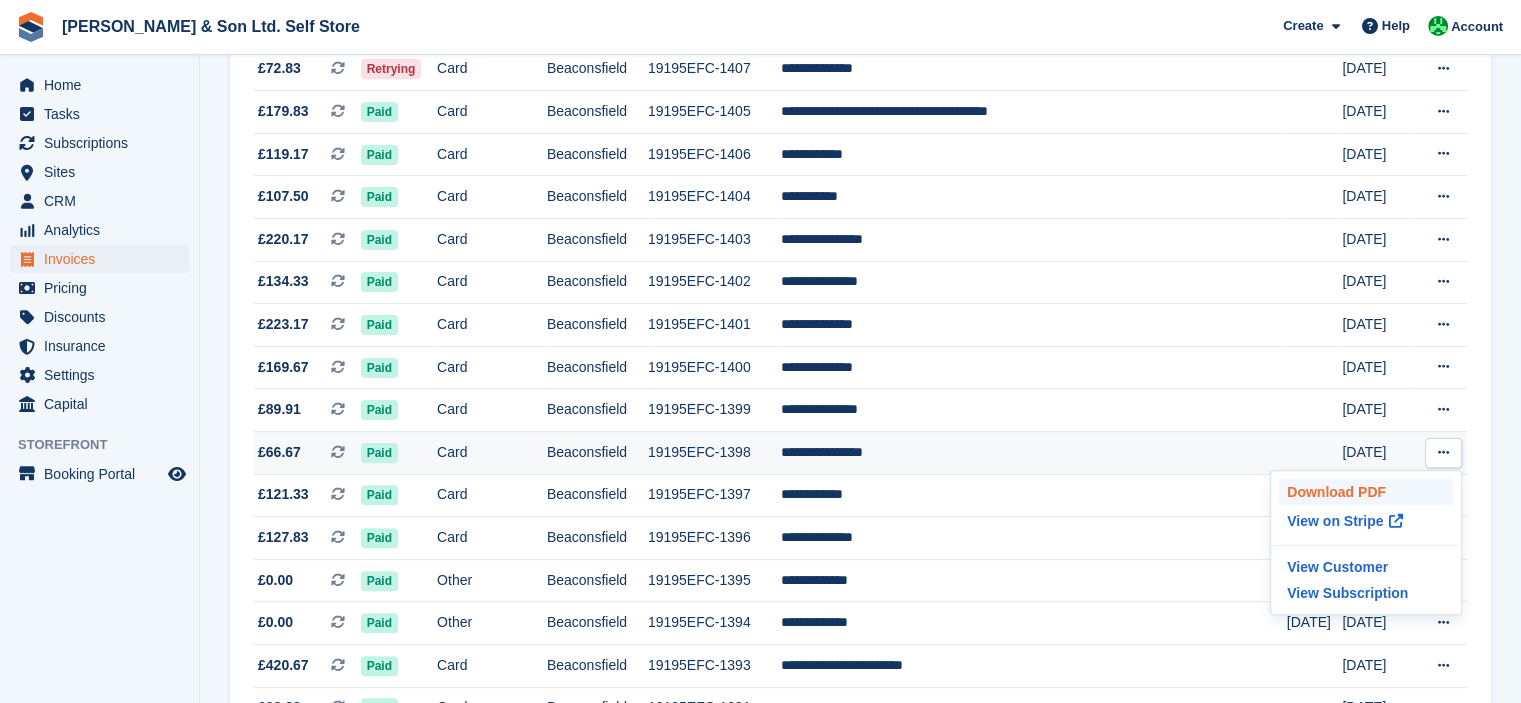 click on "Download PDF" at bounding box center (1366, 492) 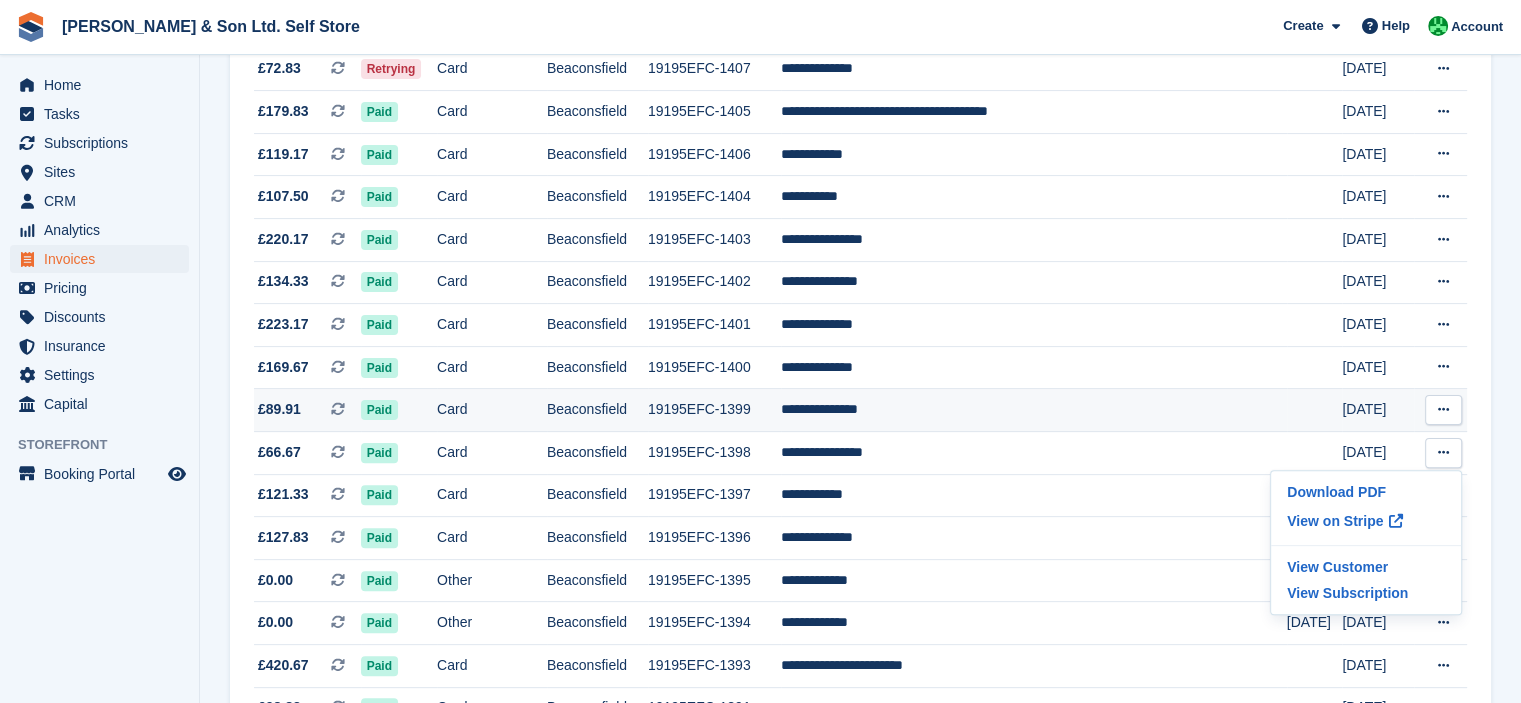 click at bounding box center [1443, 409] 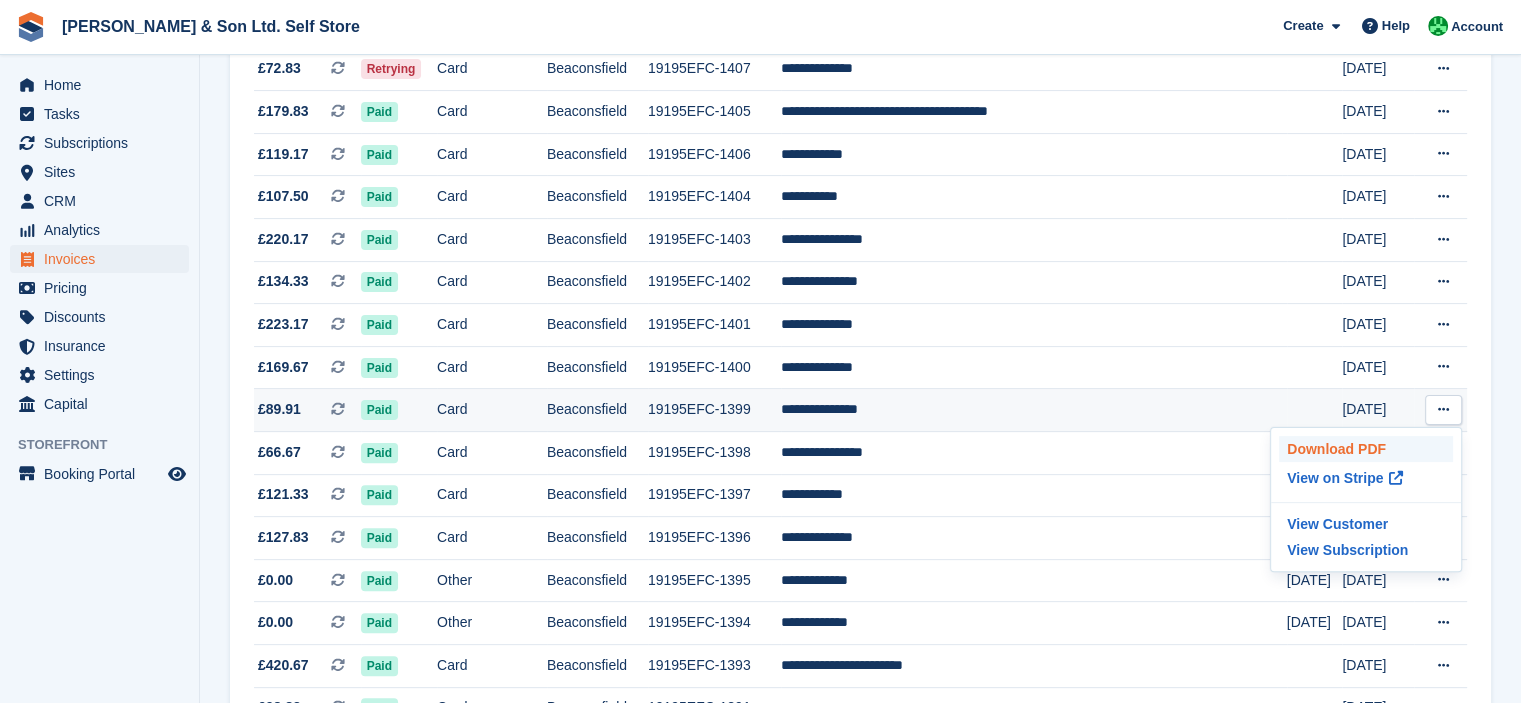 click on "Download PDF" at bounding box center [1366, 449] 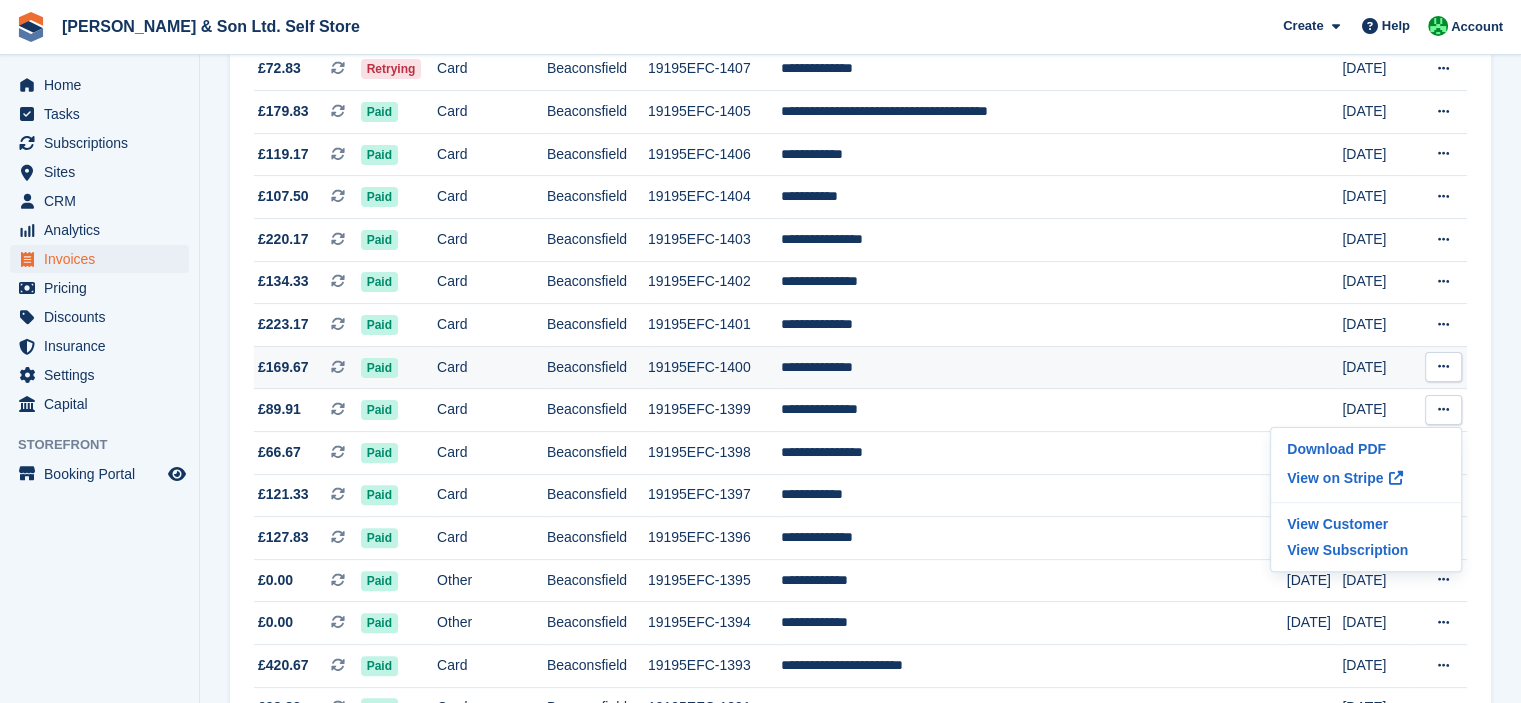 click at bounding box center (1443, 366) 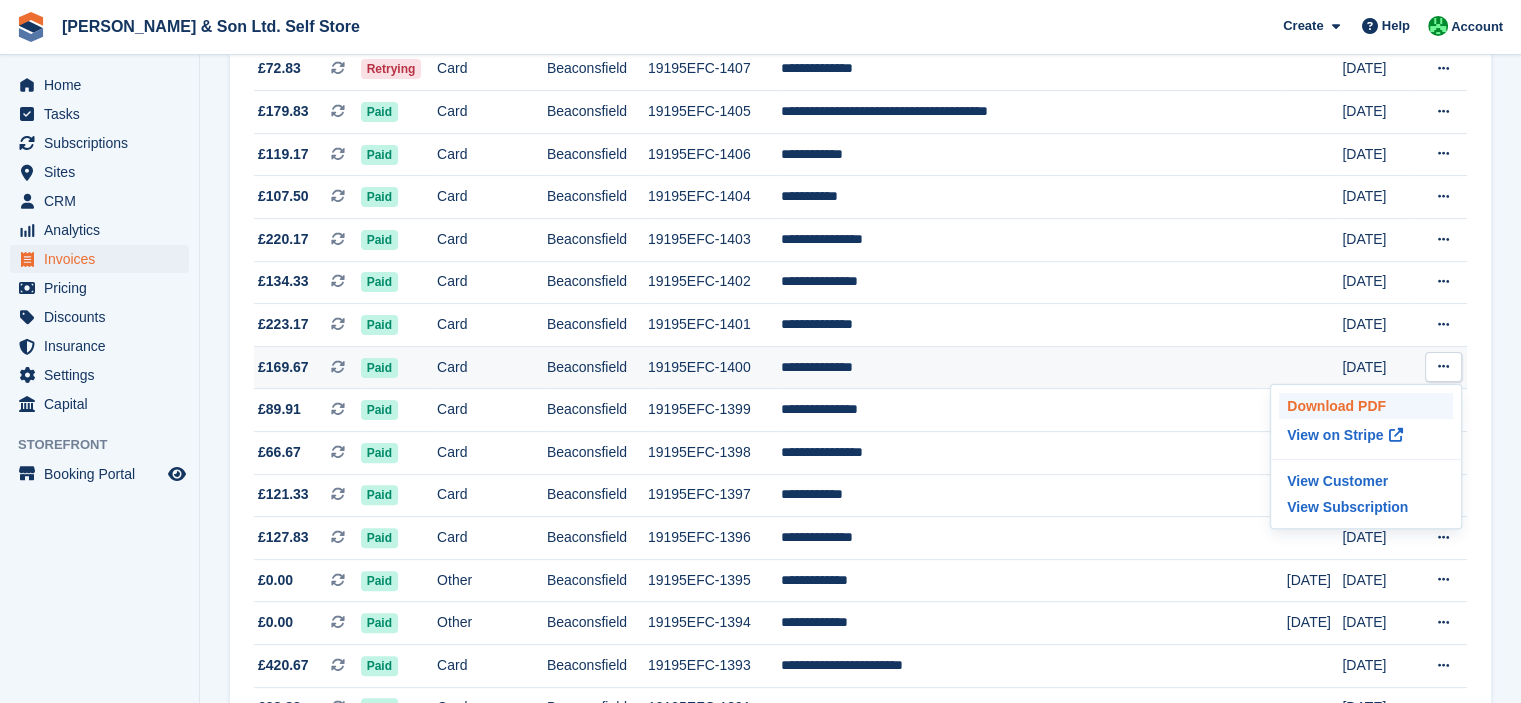 click on "Download PDF" at bounding box center [1366, 406] 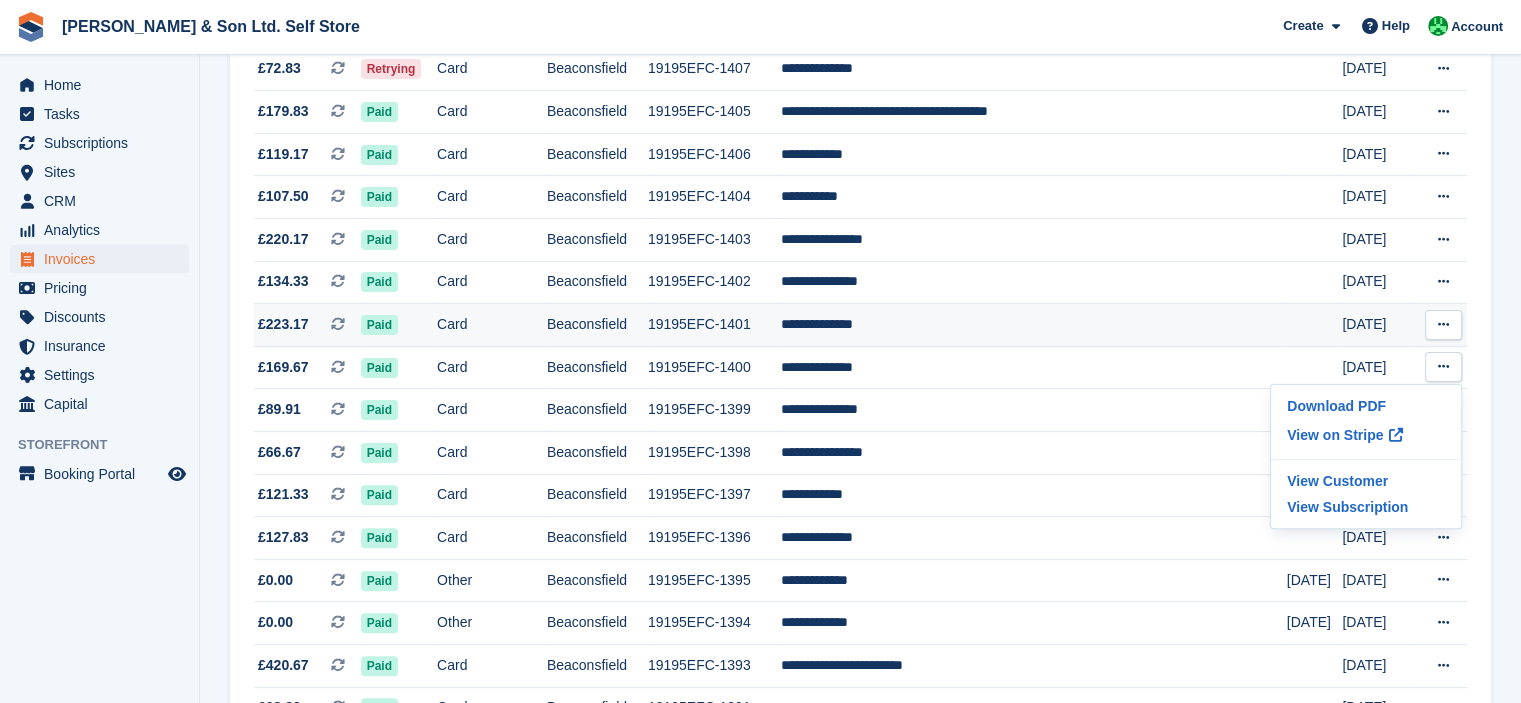 click at bounding box center (1443, 324) 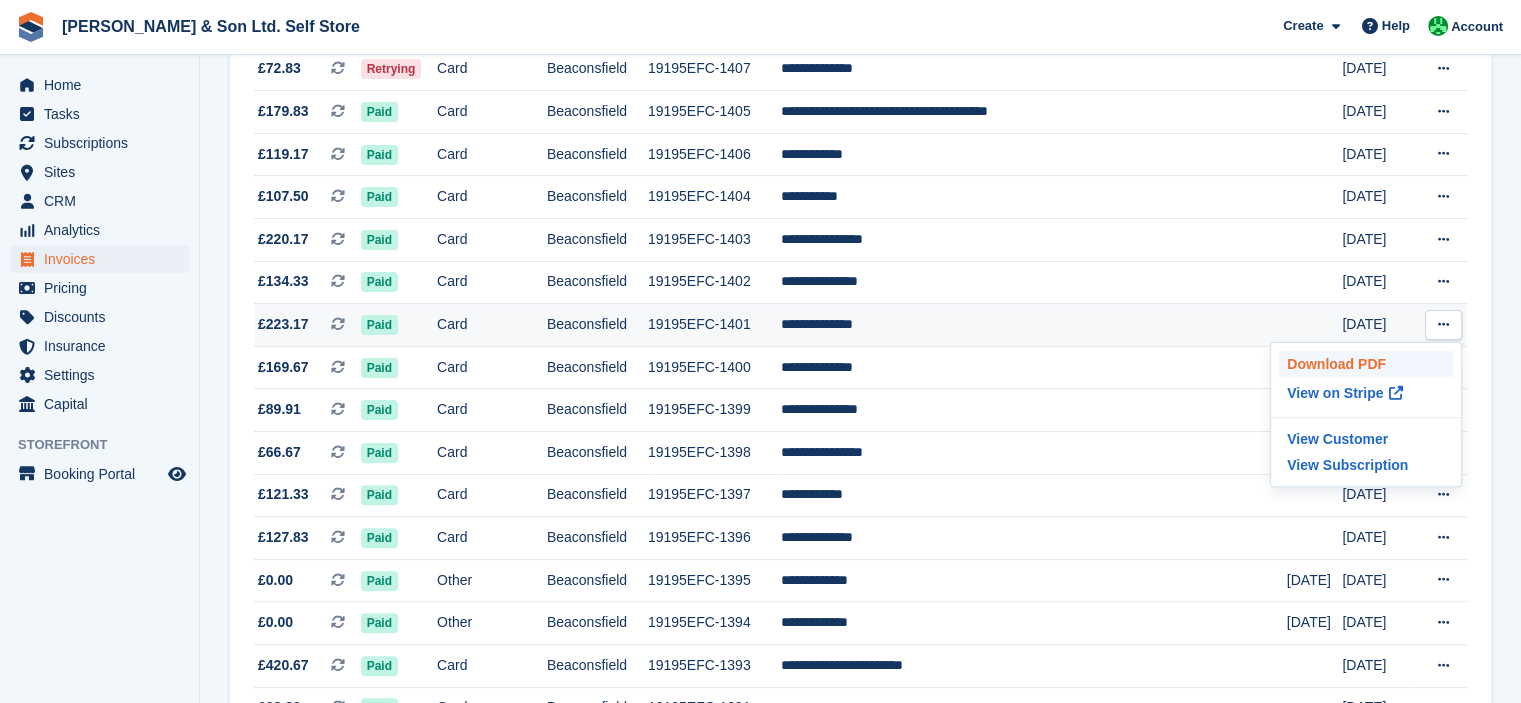 click on "Download PDF" at bounding box center (1366, 364) 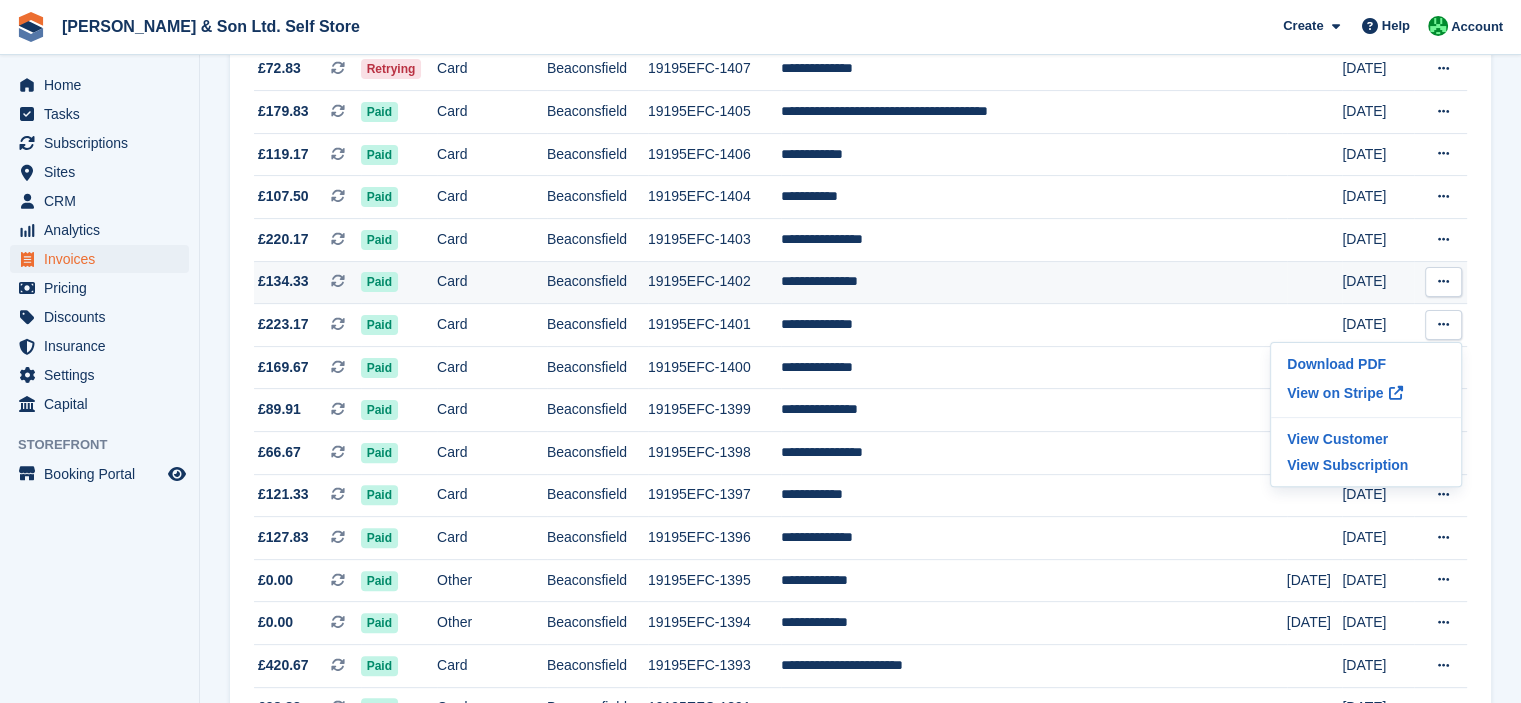 click at bounding box center [1443, 282] 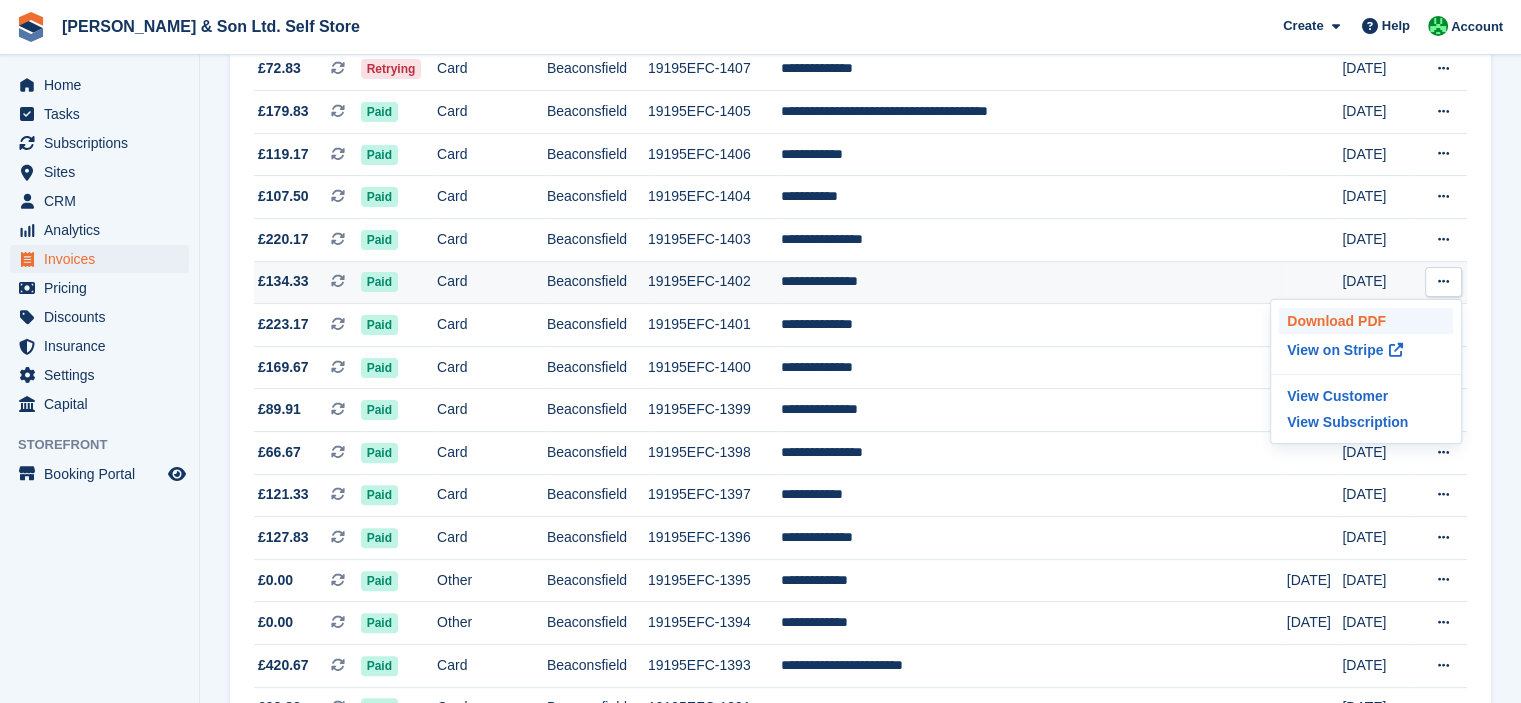 click on "Download PDF" at bounding box center [1366, 321] 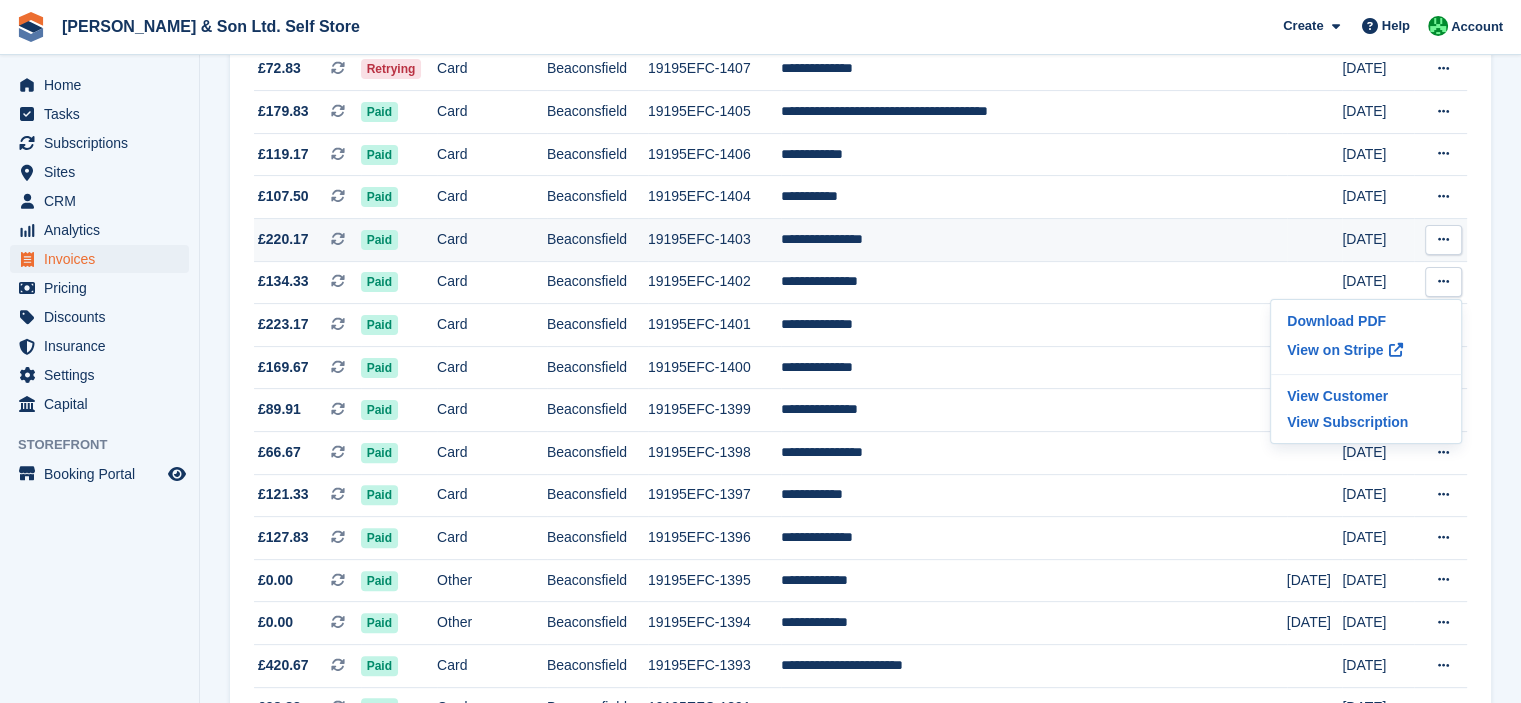 click at bounding box center [1443, 239] 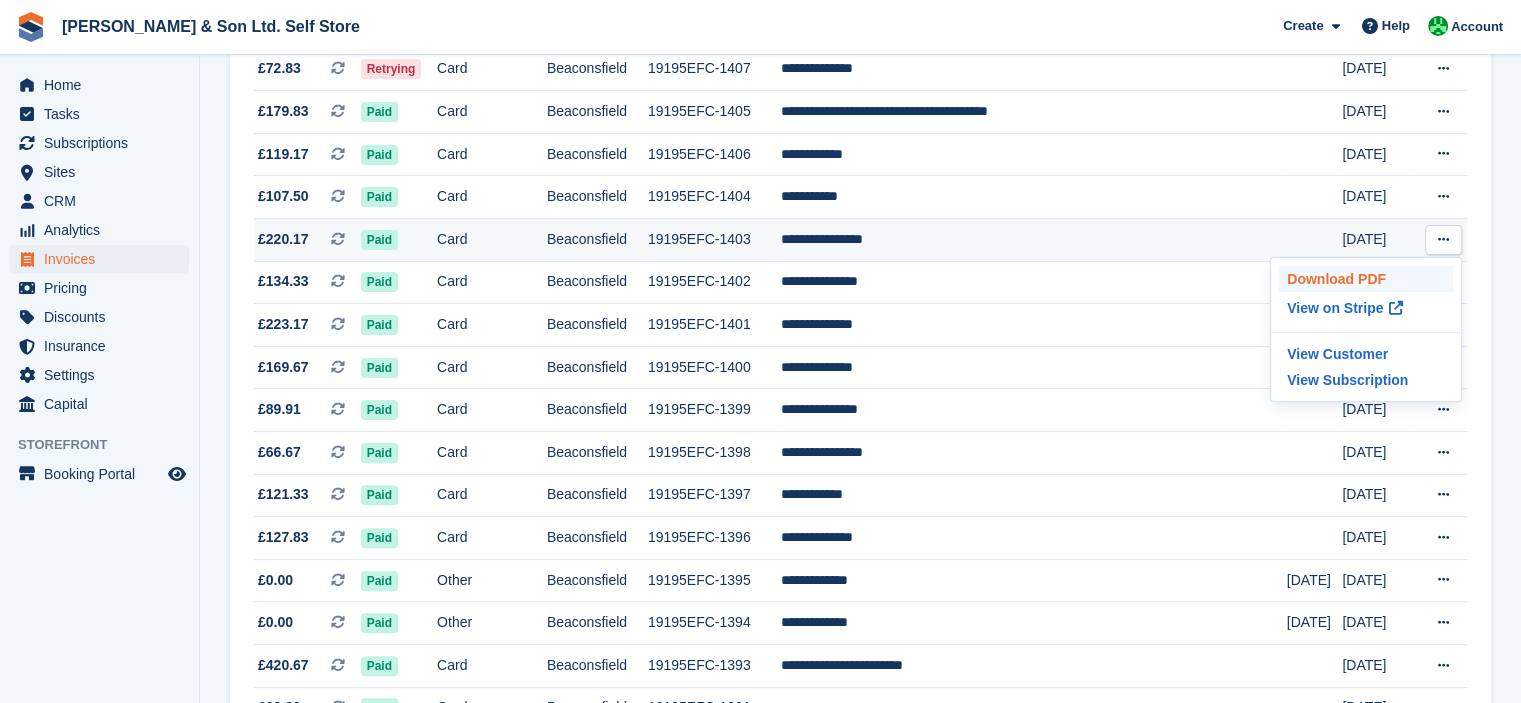 click on "Download PDF" at bounding box center [1366, 279] 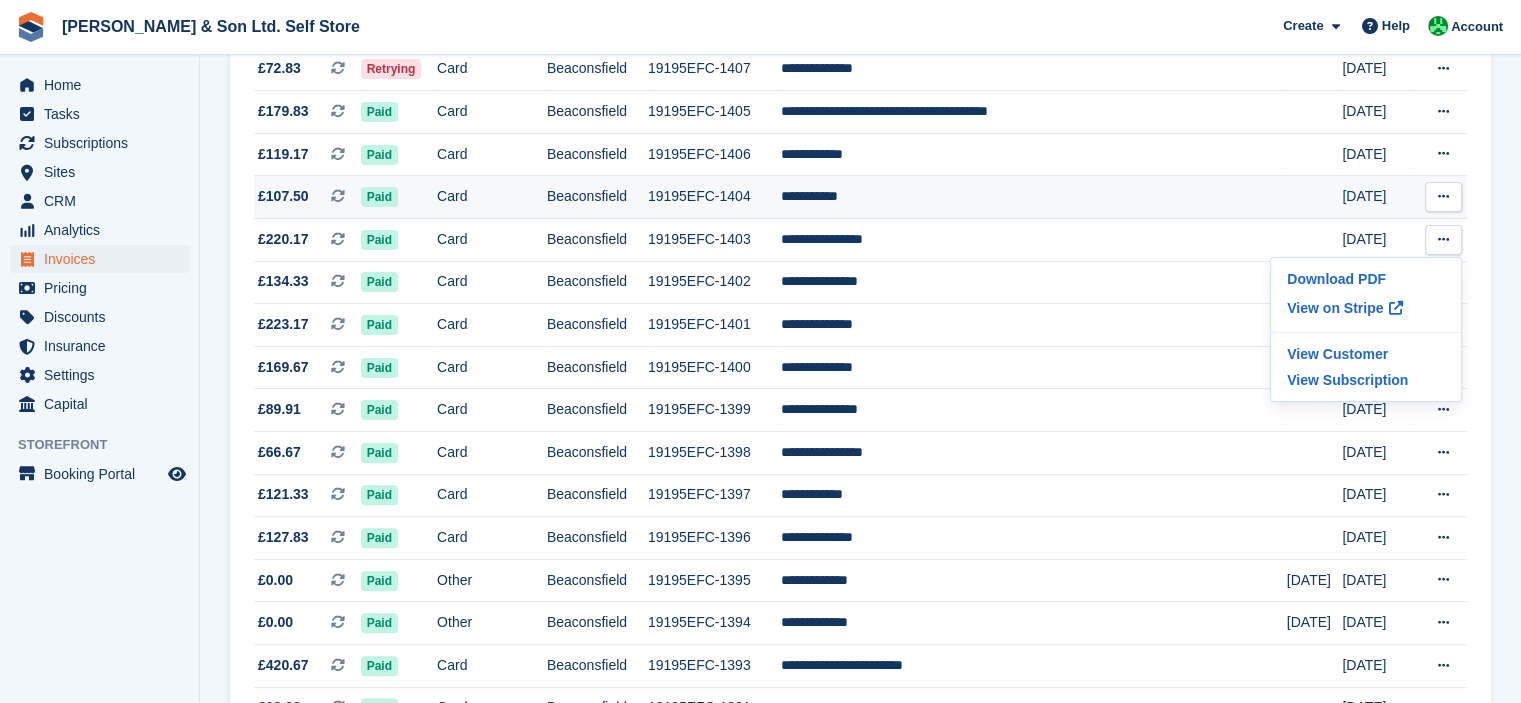 click at bounding box center (1443, 196) 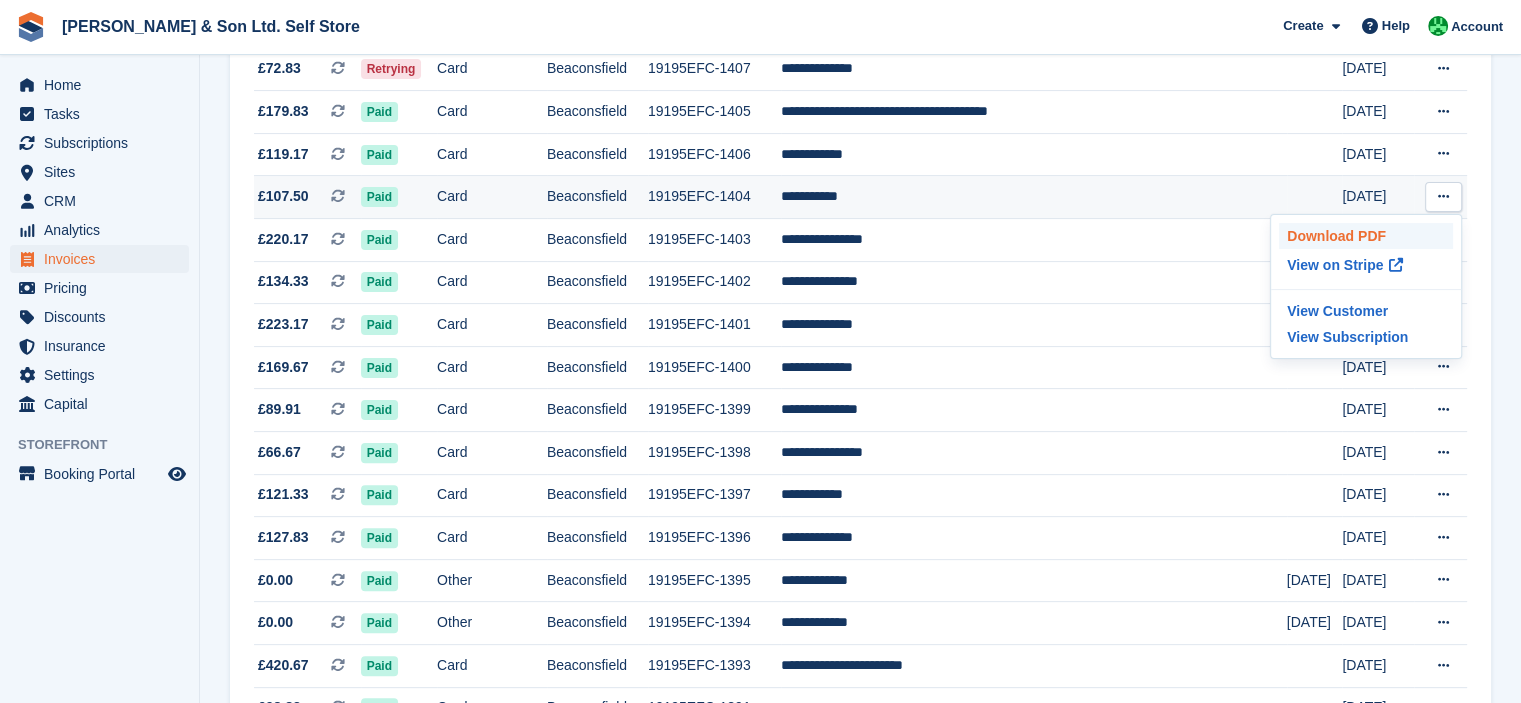 click on "Download PDF" at bounding box center [1366, 236] 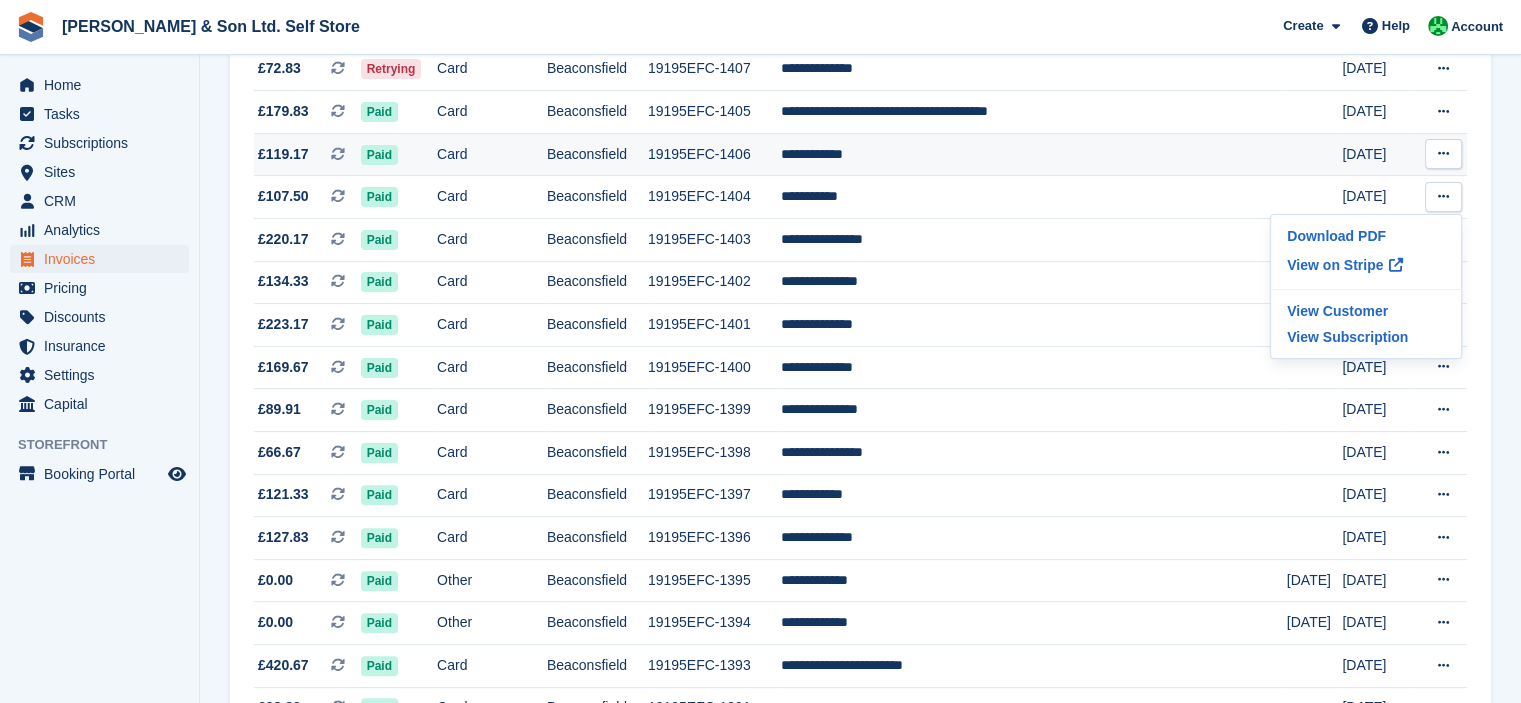 click at bounding box center [1443, 154] 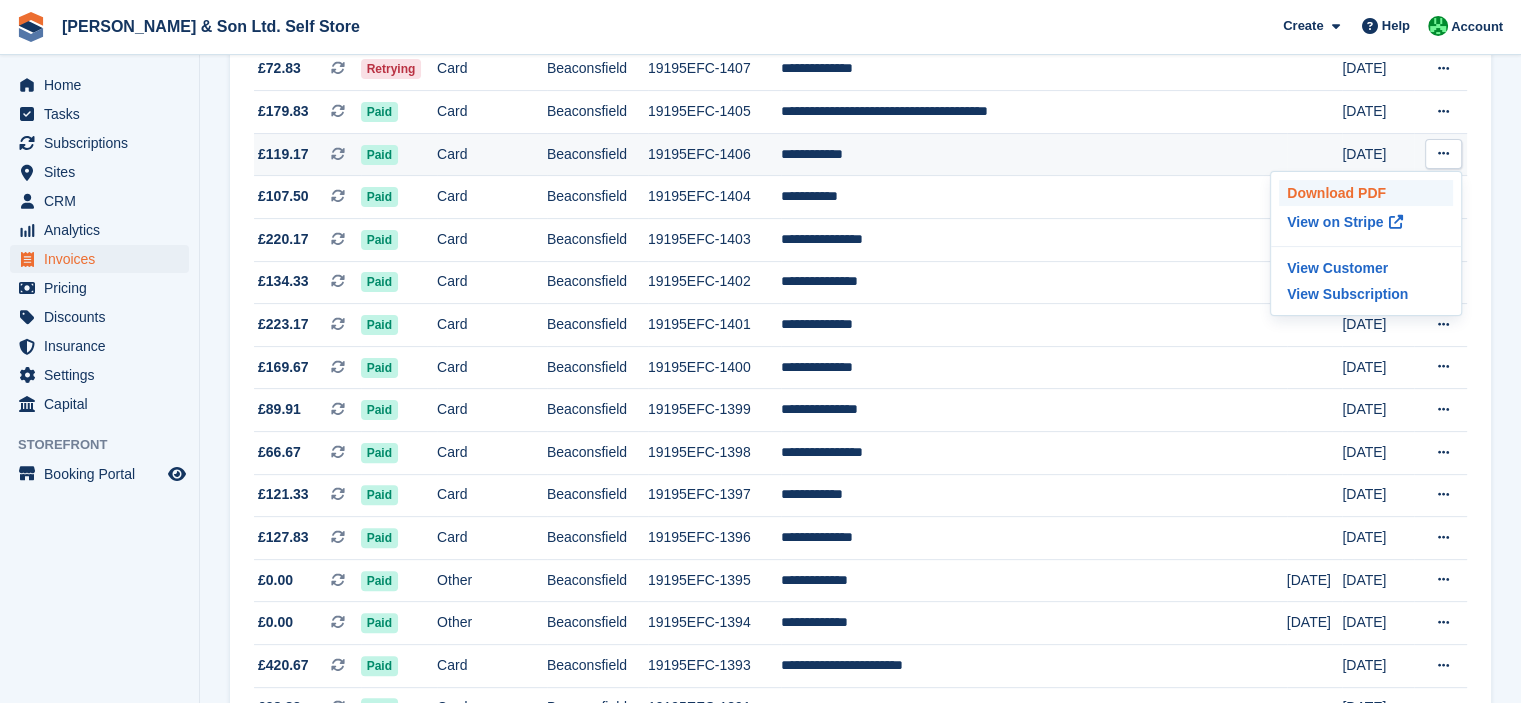 click on "Download PDF" at bounding box center [1366, 193] 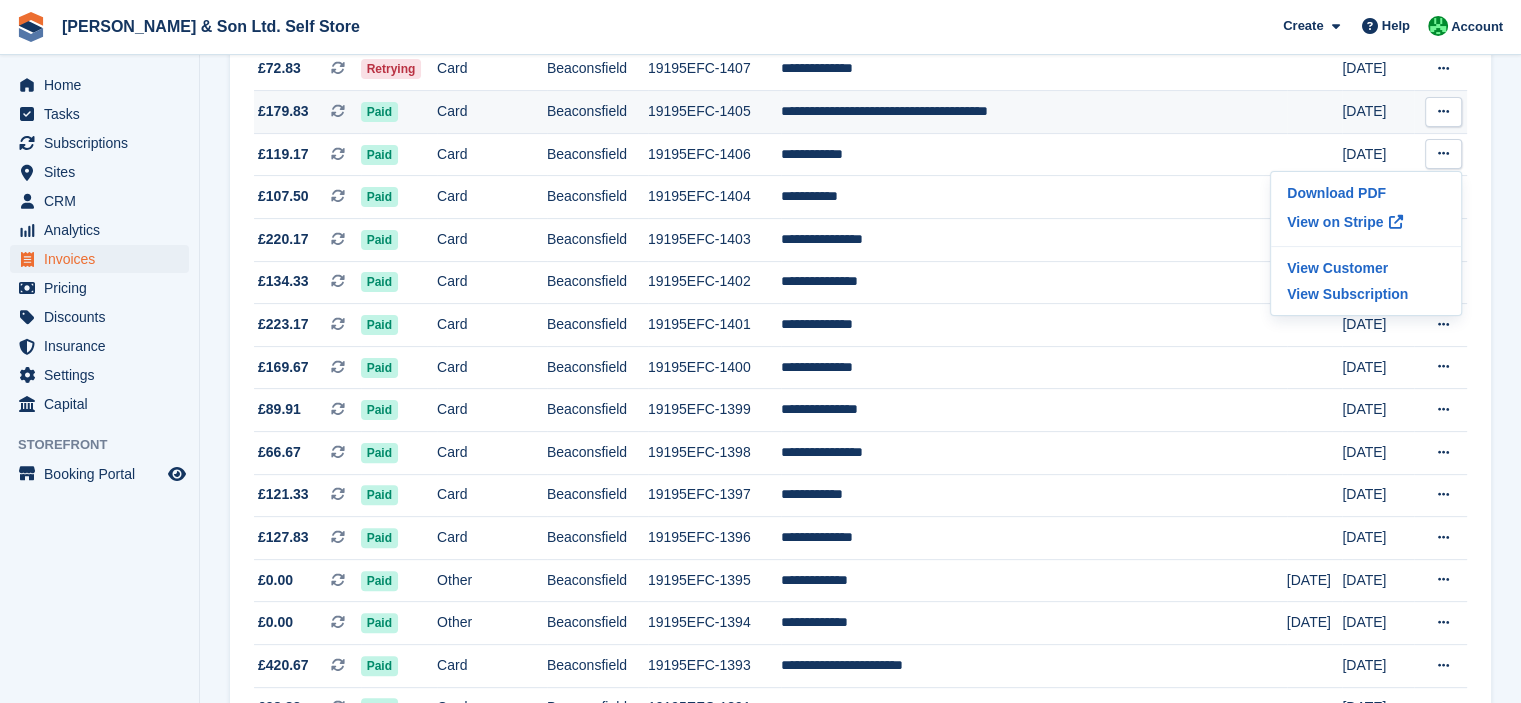 click at bounding box center [1443, 112] 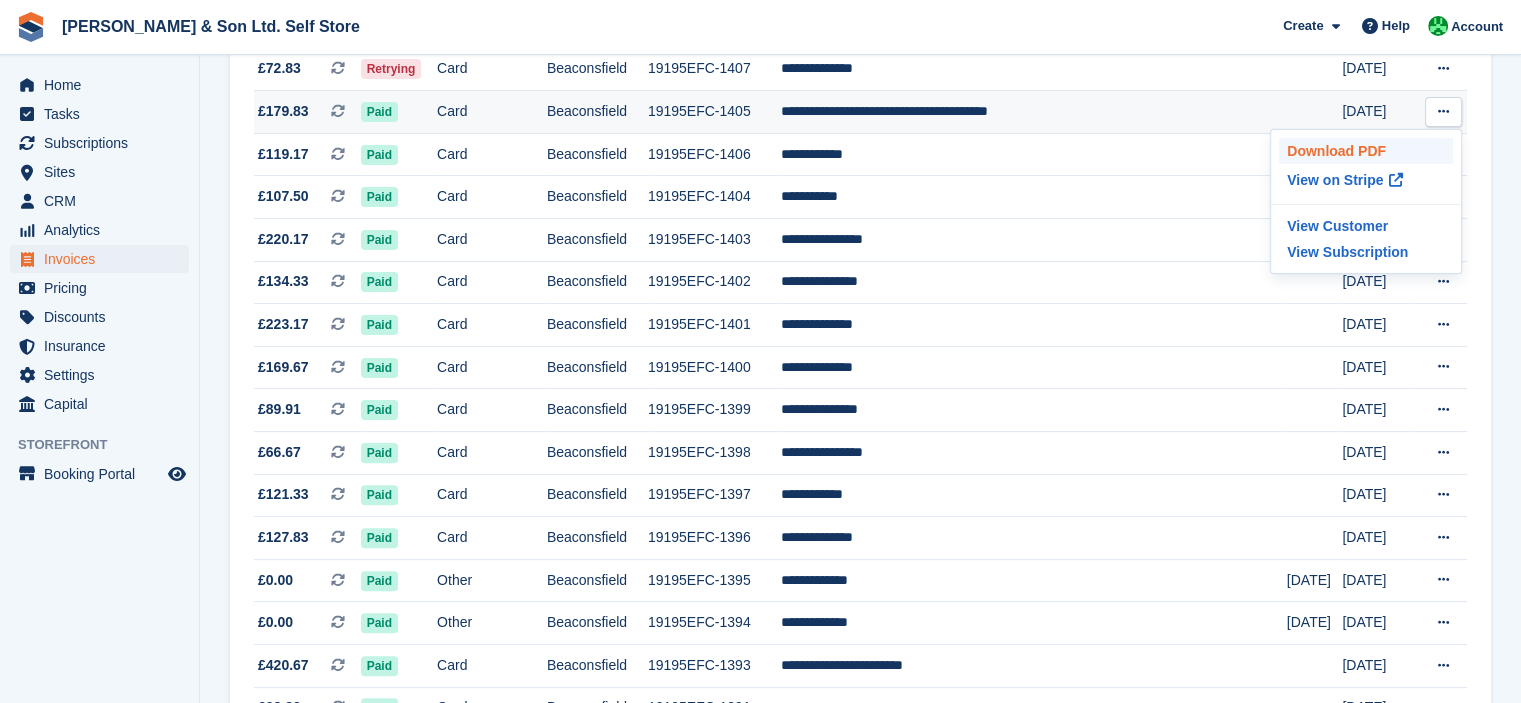 click on "Download PDF" at bounding box center (1366, 151) 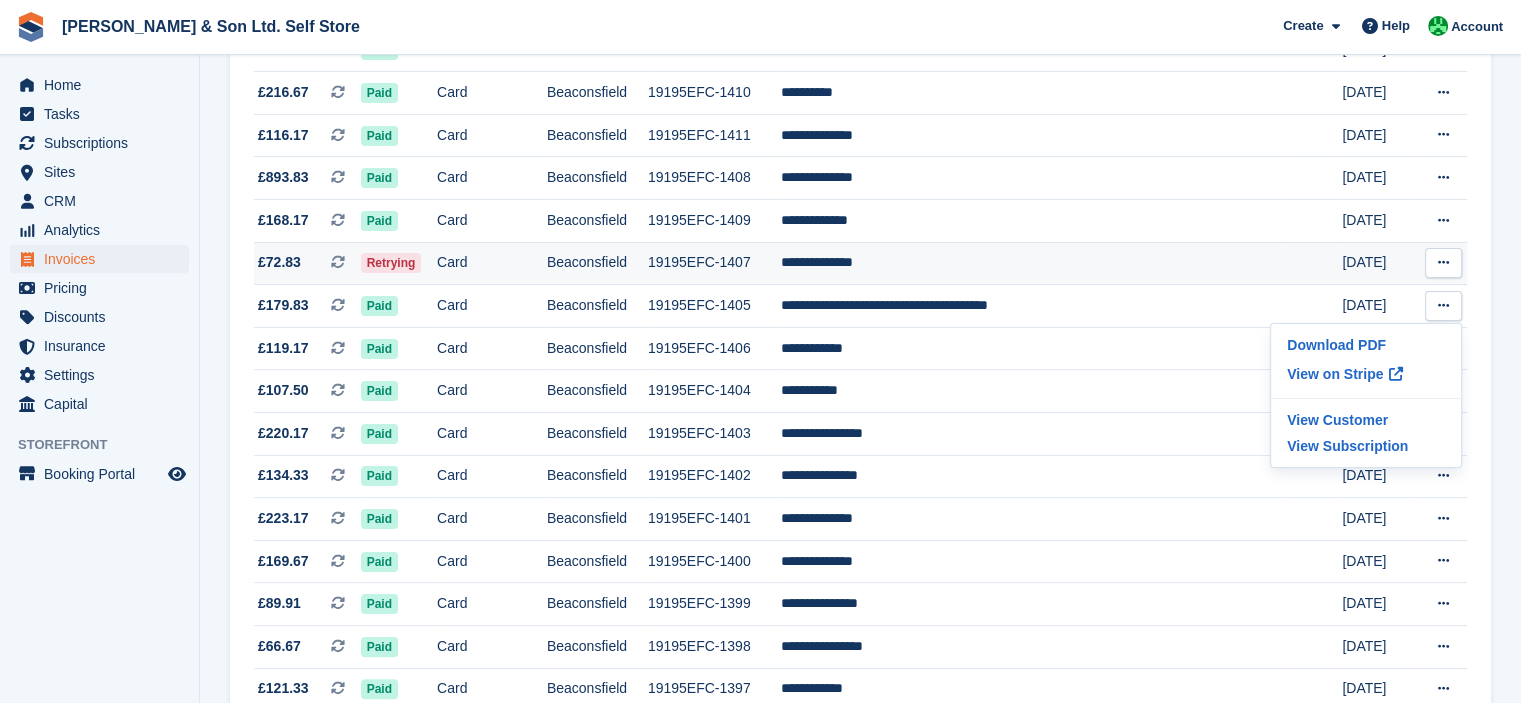 scroll, scrollTop: 300, scrollLeft: 0, axis: vertical 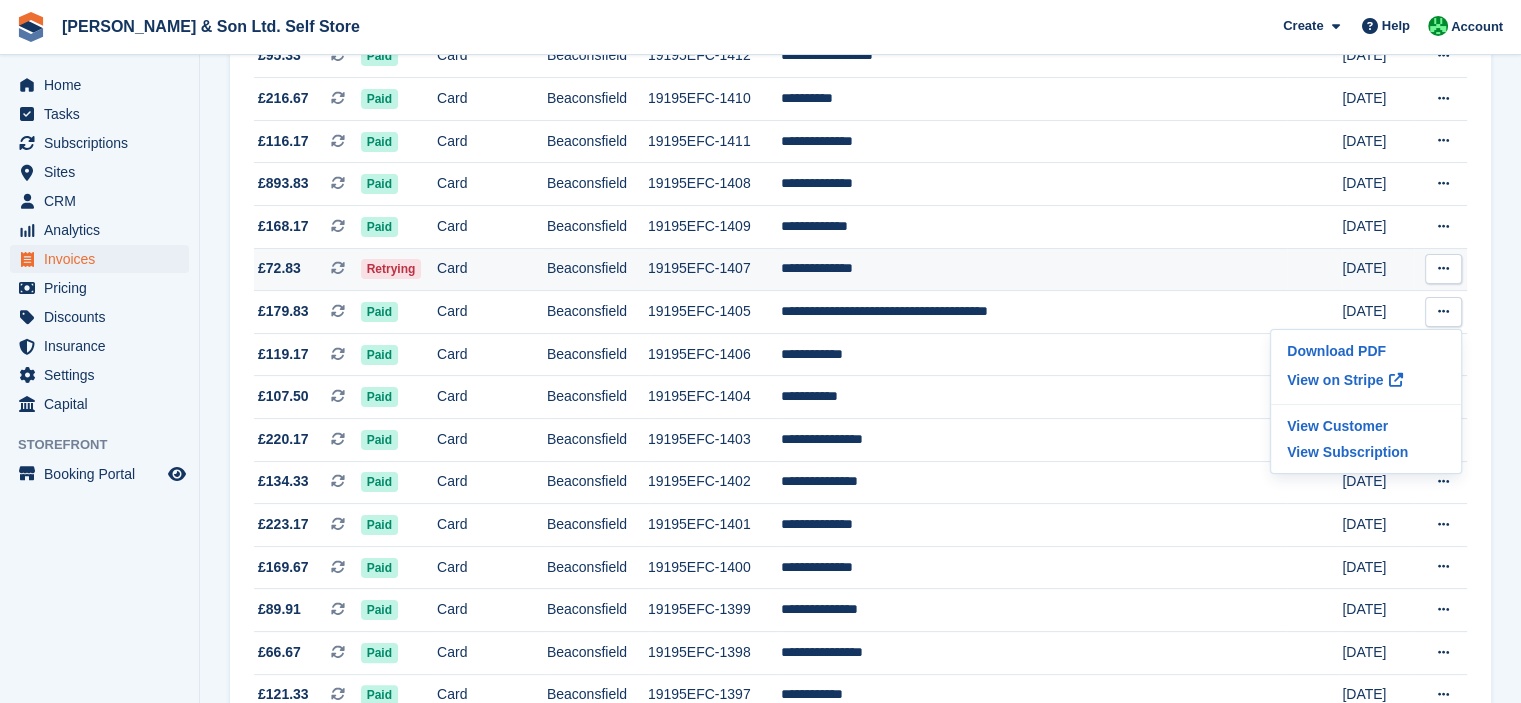 click at bounding box center [1443, 268] 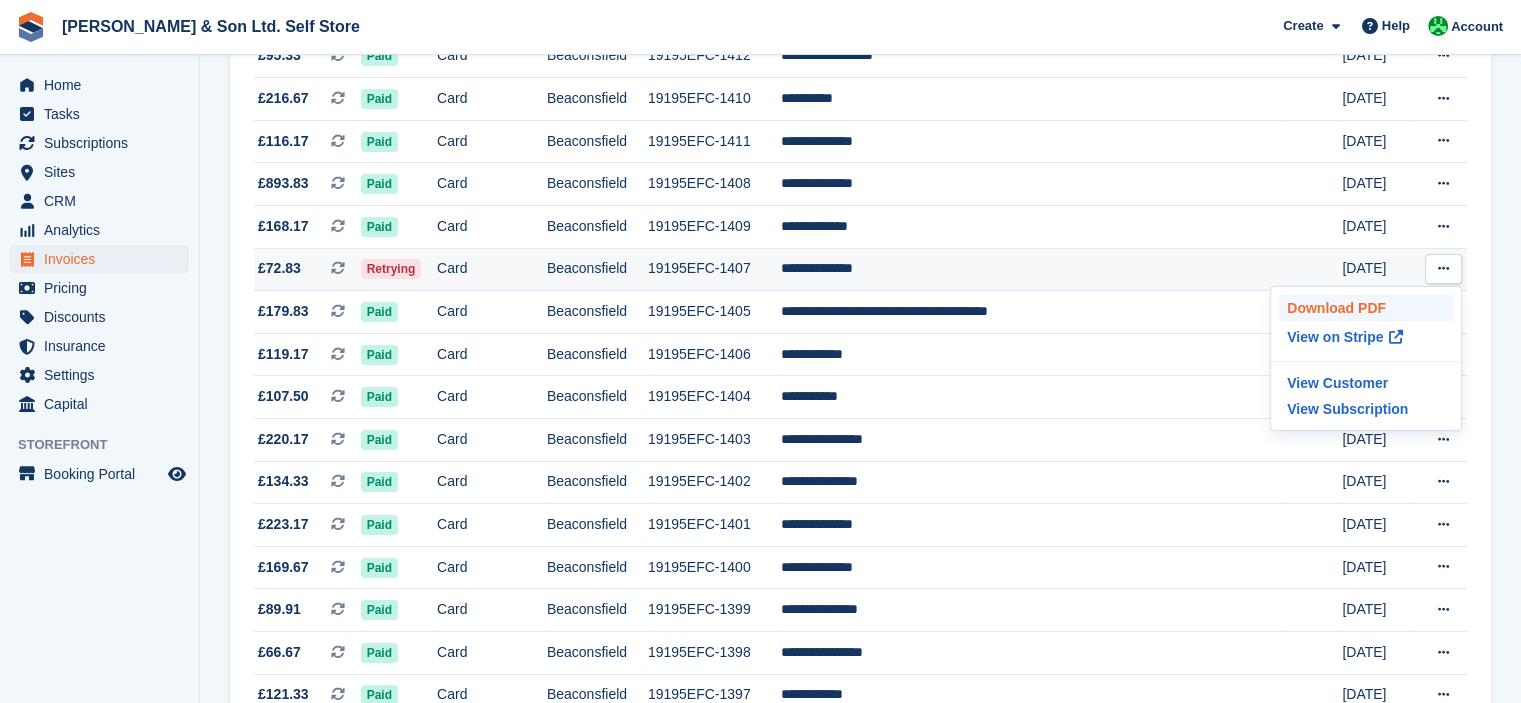 click on "Download PDF" at bounding box center [1366, 308] 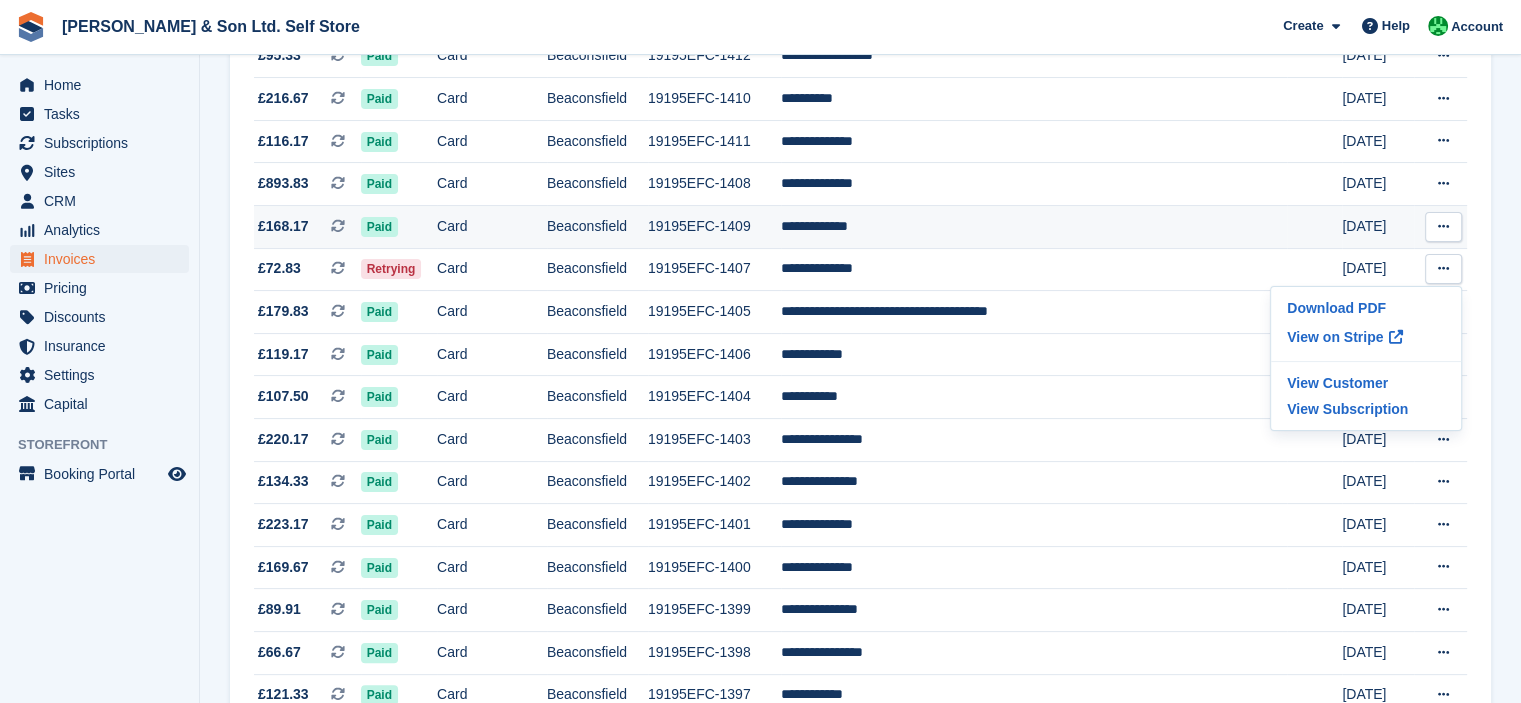 click at bounding box center (1443, 227) 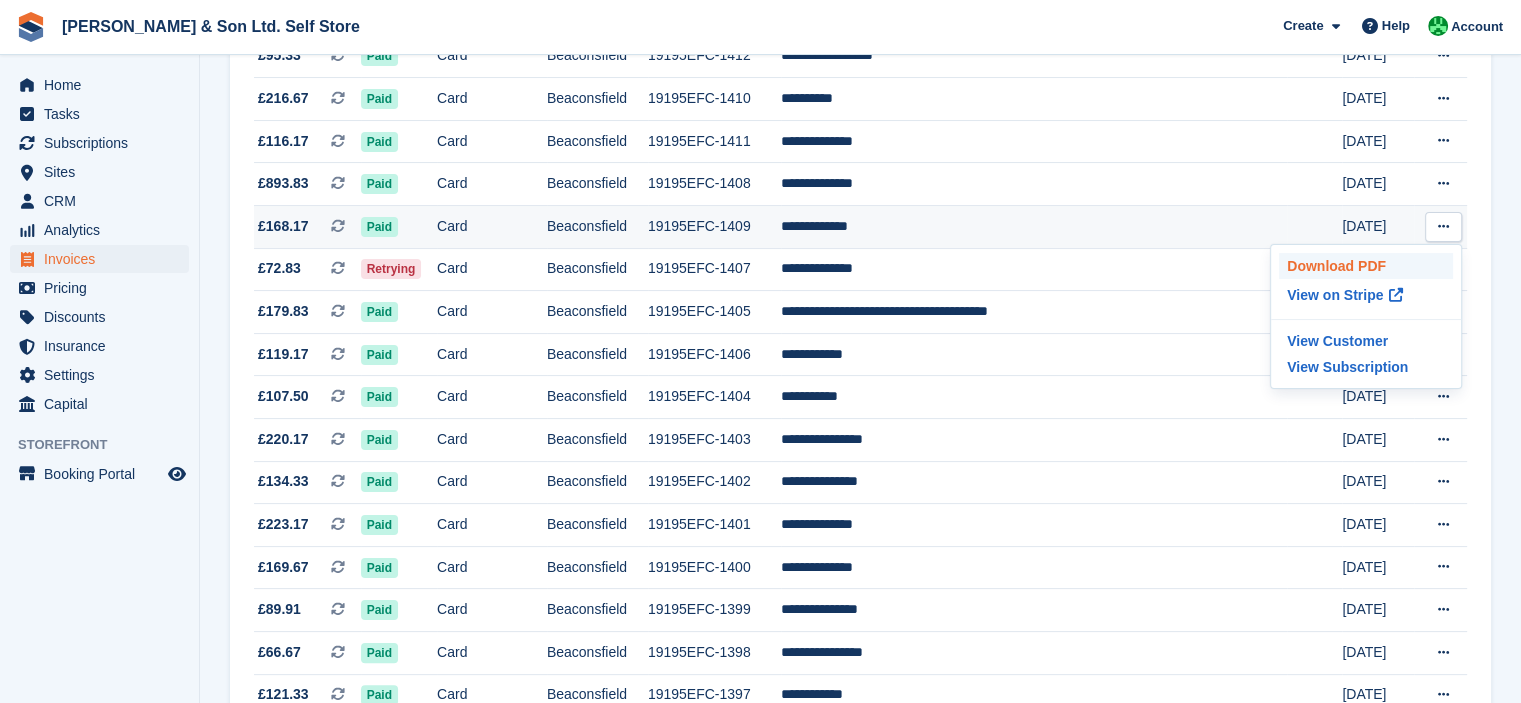click on "Download PDF" at bounding box center [1366, 266] 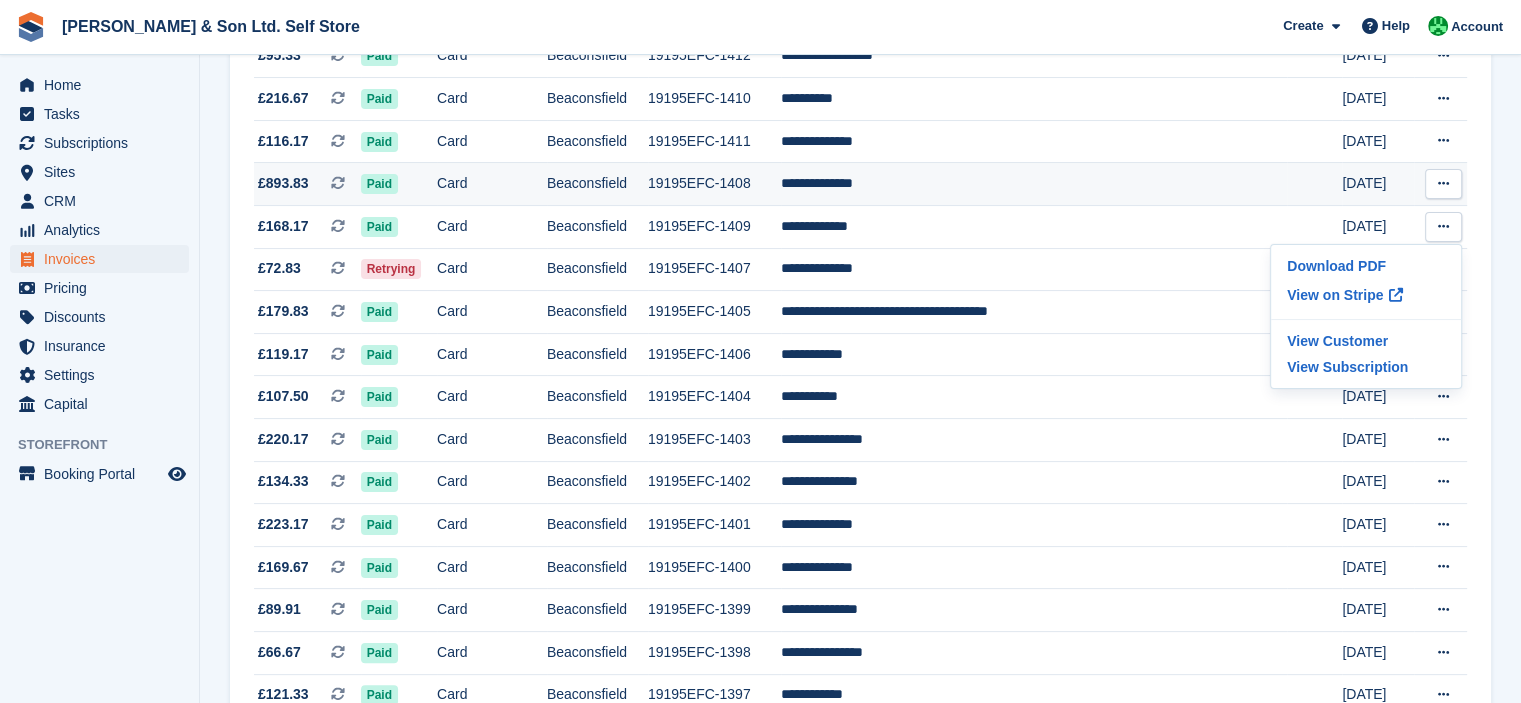 click at bounding box center (1443, 184) 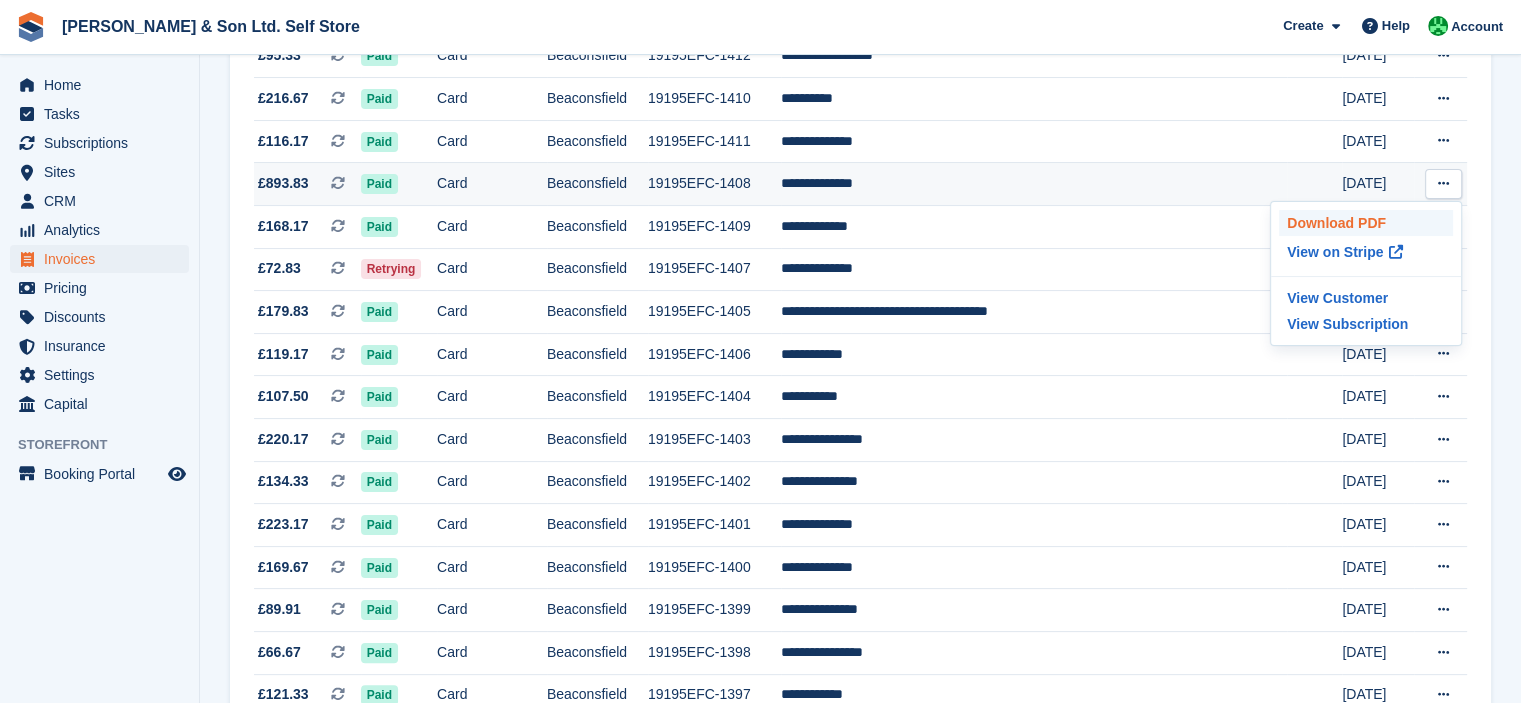 click on "Download PDF" at bounding box center [1366, 223] 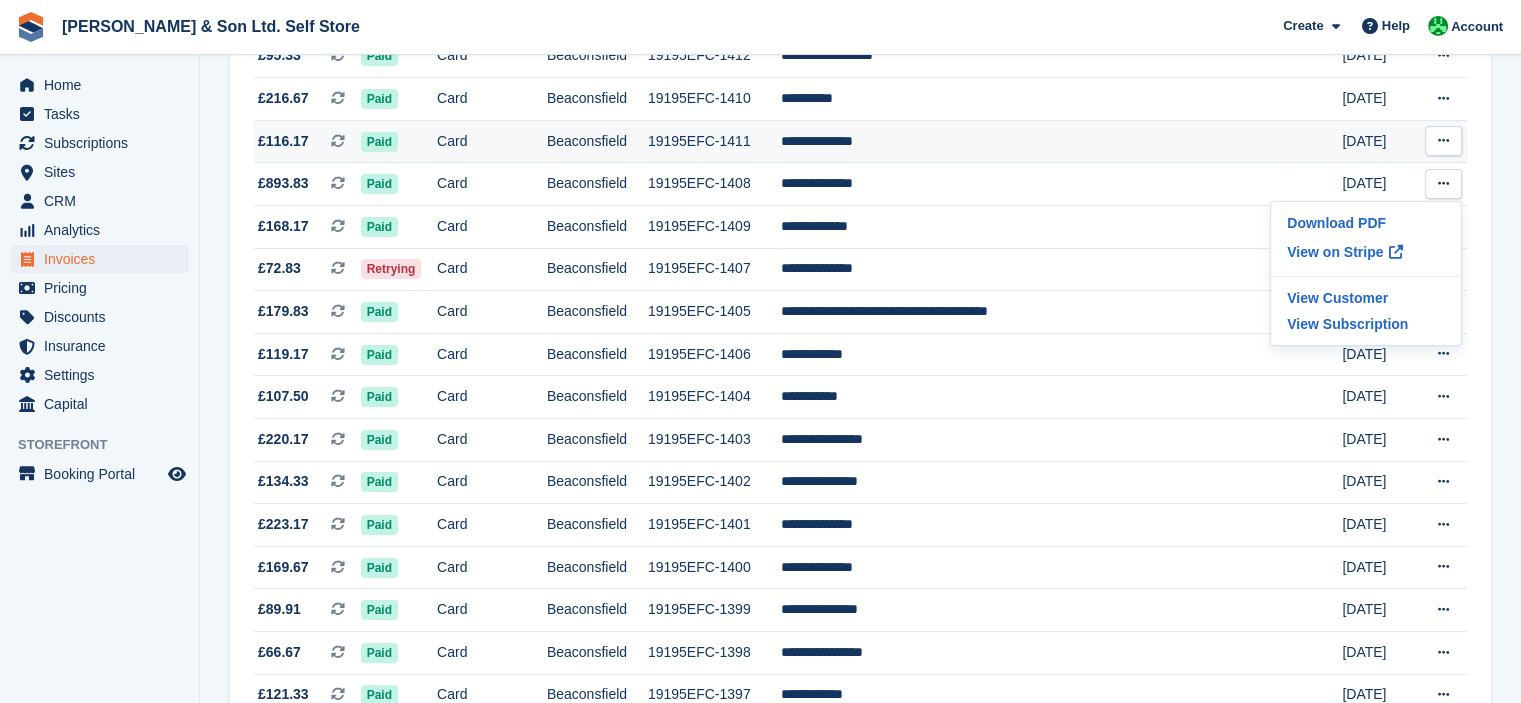 click at bounding box center (1443, 141) 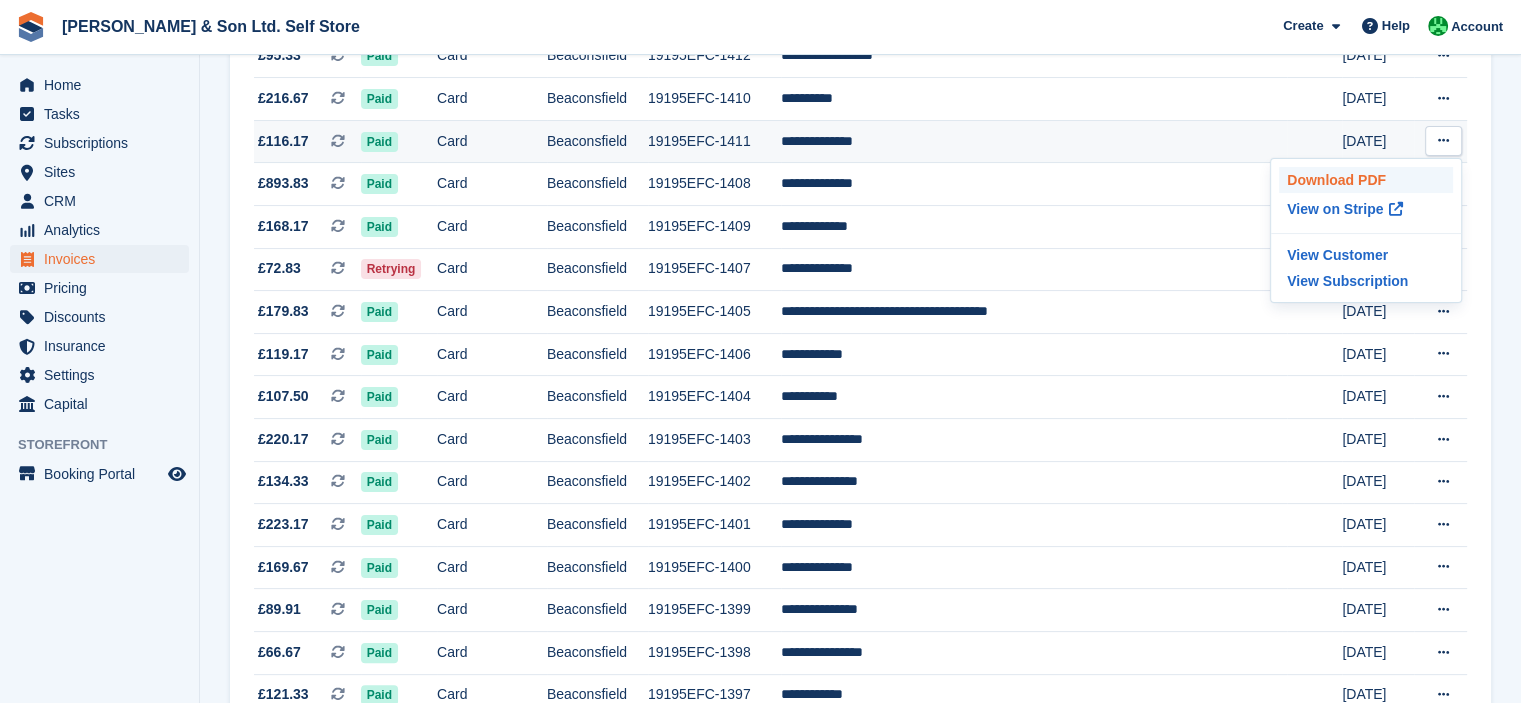 click on "Download PDF" at bounding box center [1366, 180] 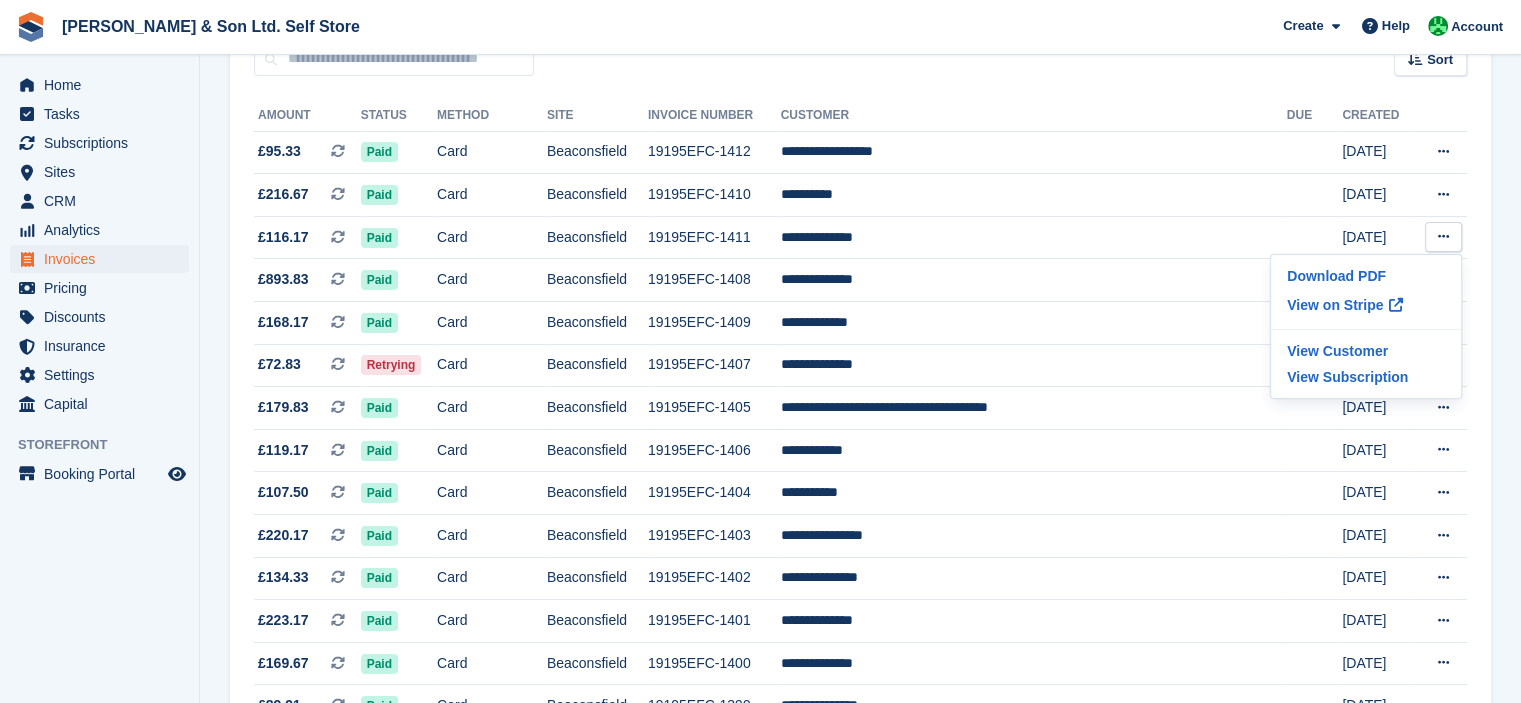 scroll, scrollTop: 200, scrollLeft: 0, axis: vertical 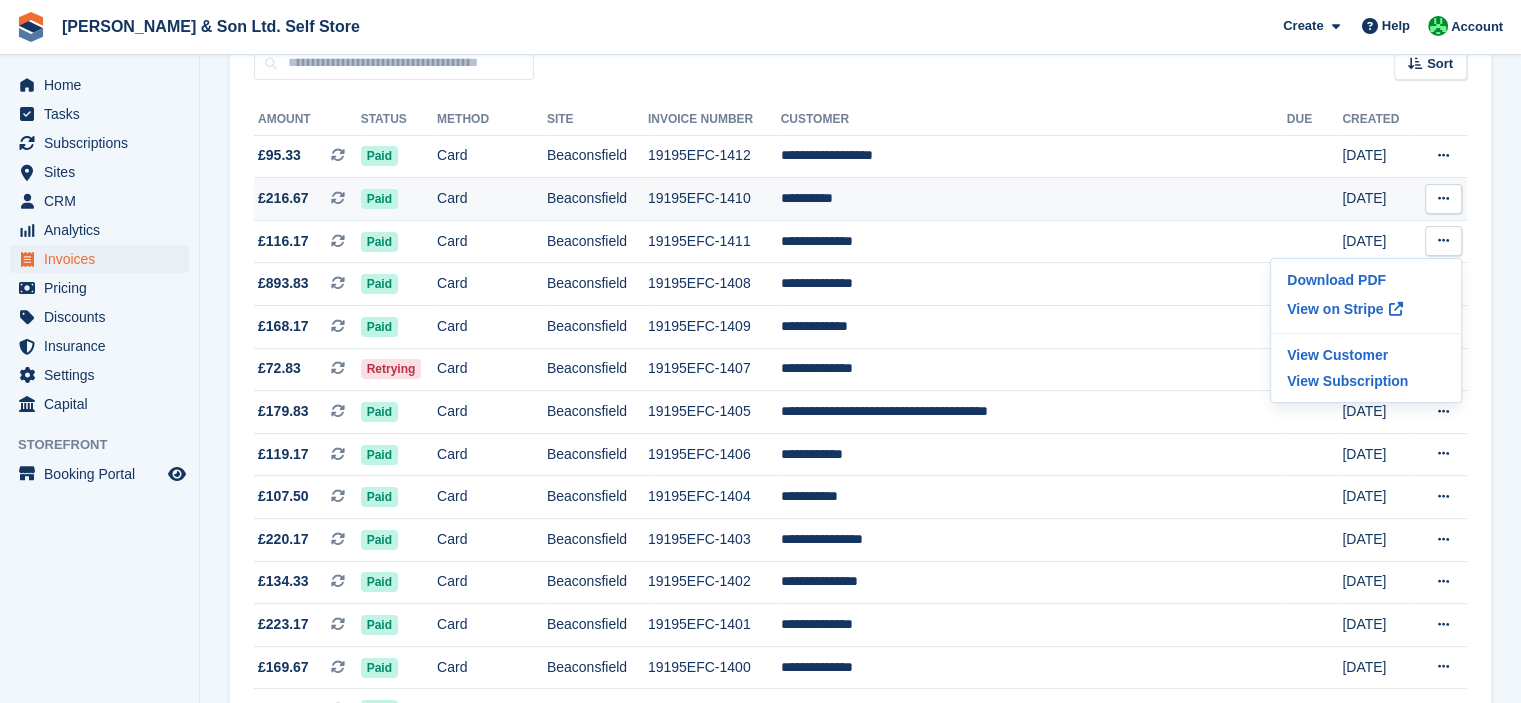 click at bounding box center (1443, 199) 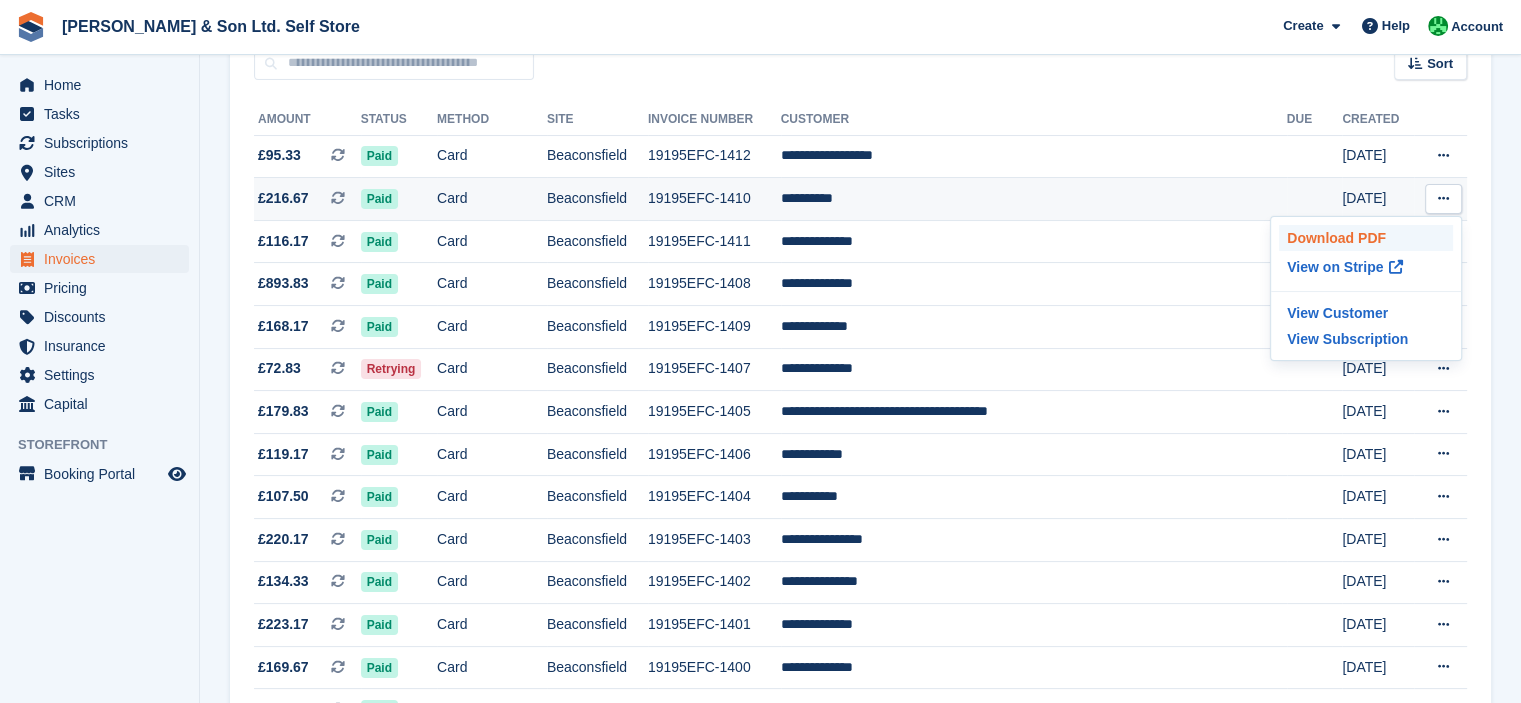 click on "Download PDF" at bounding box center [1366, 238] 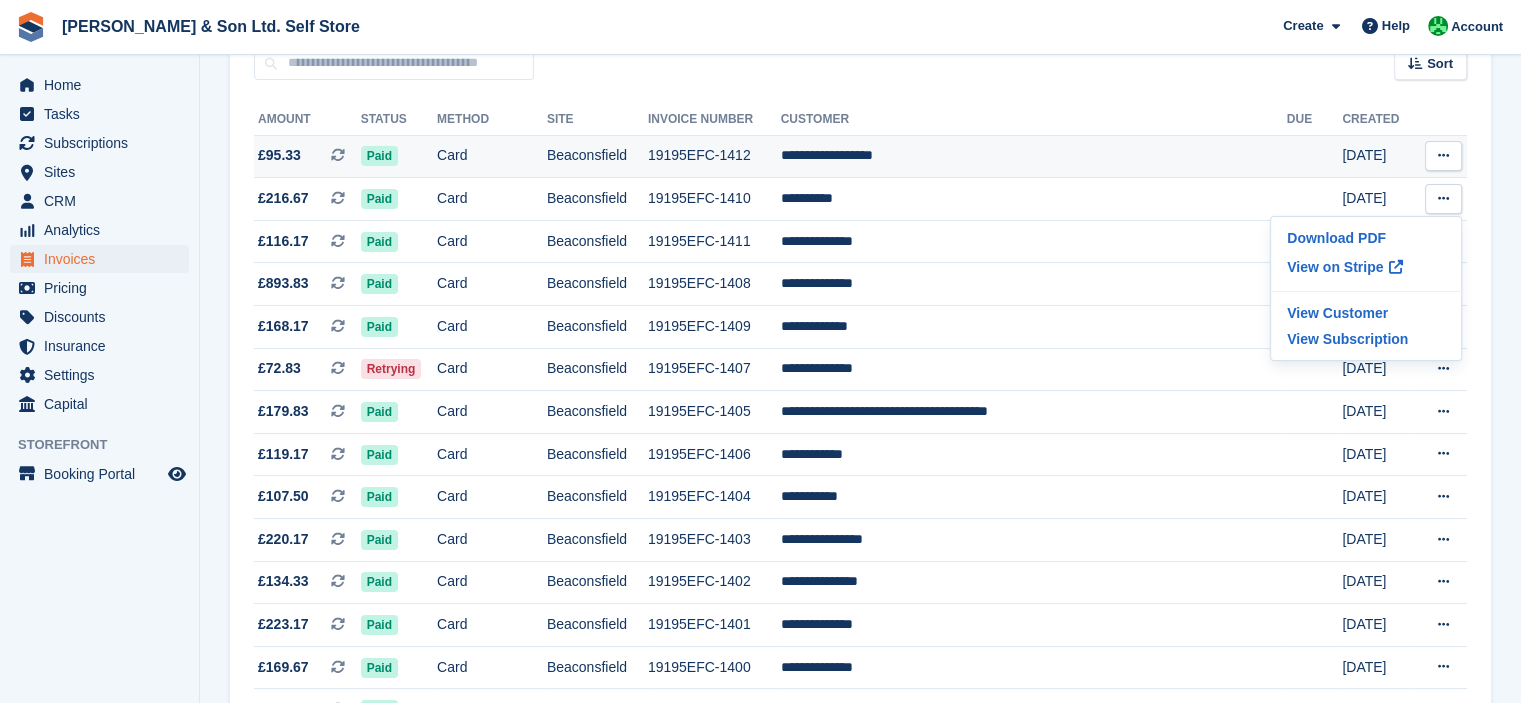 click at bounding box center (1443, 156) 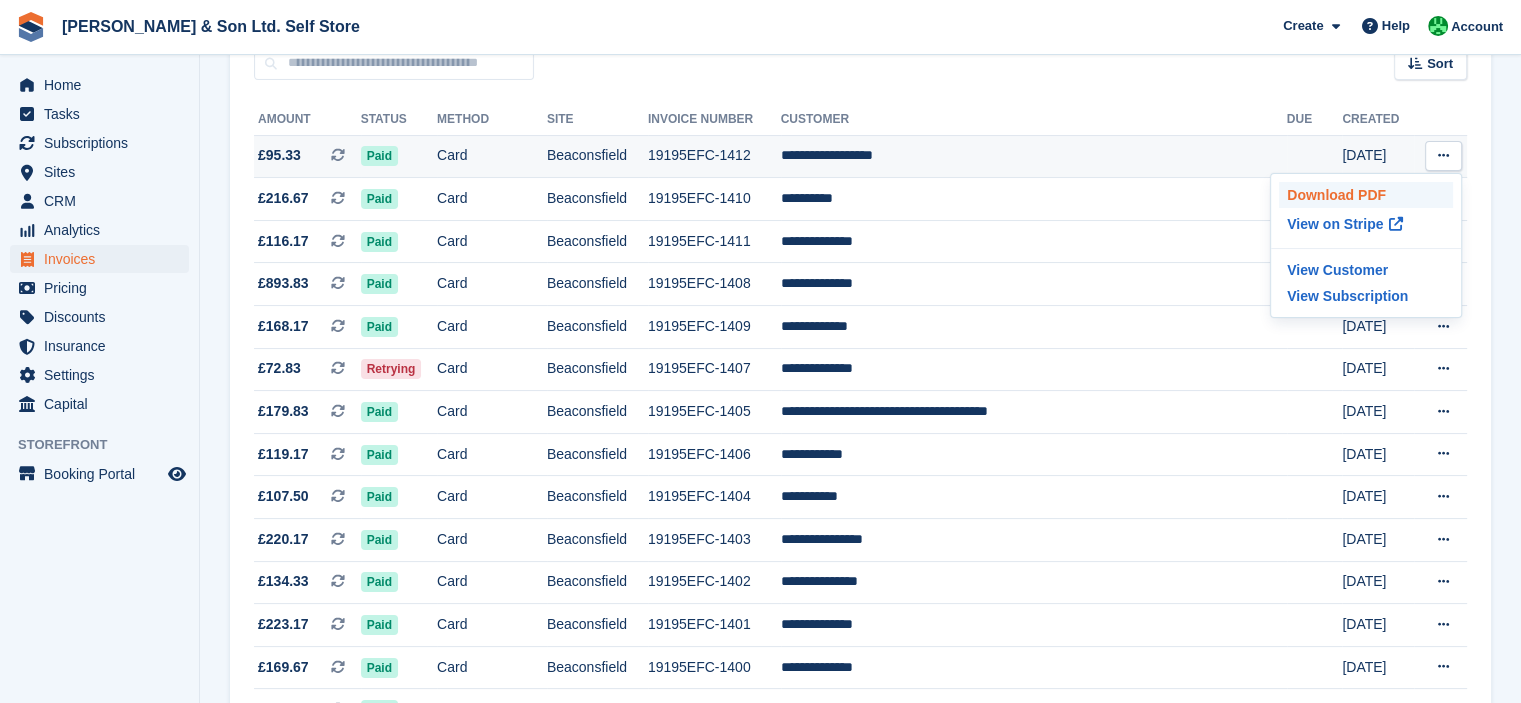 click on "Download PDF" at bounding box center [1366, 195] 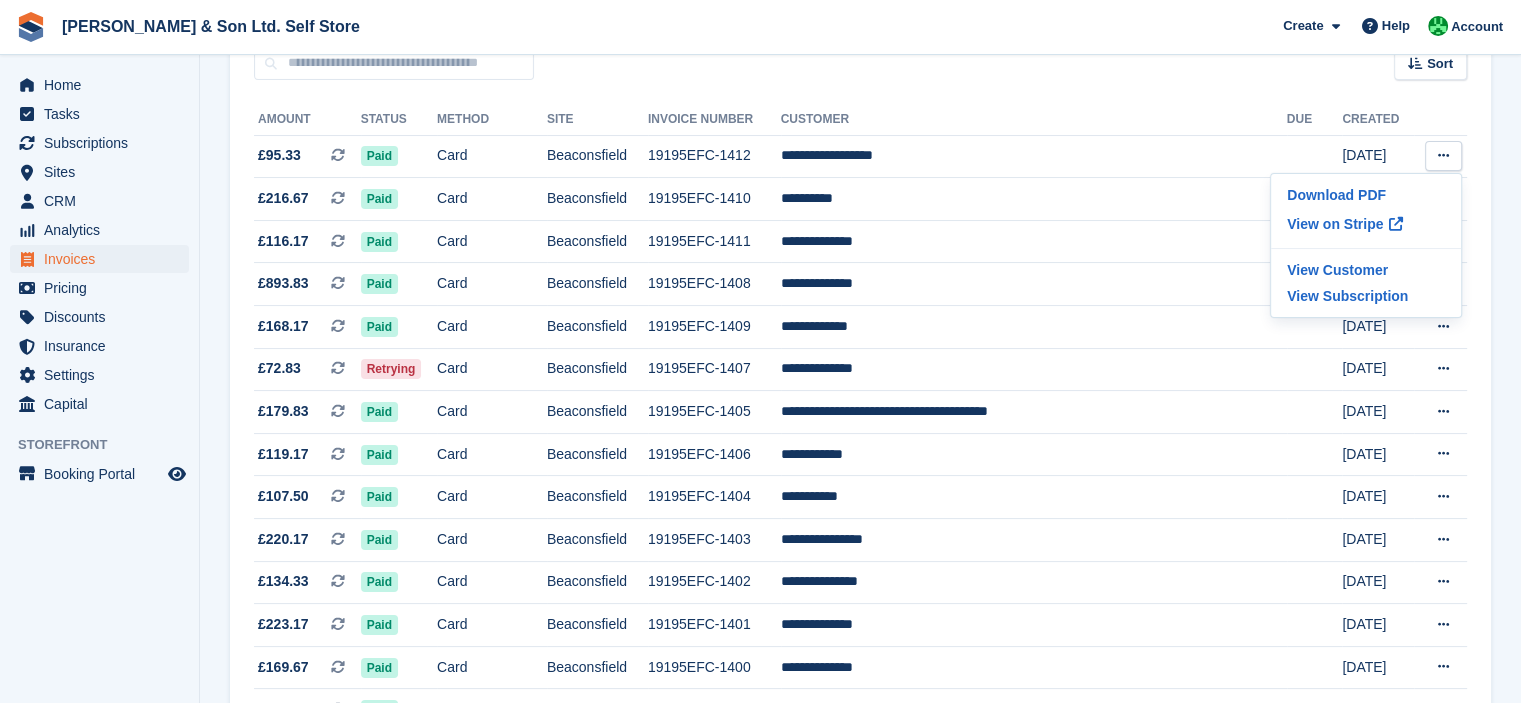 click on "Invoices
A complete list of invoices for all payments
Export
Export Invoices
Export a CSV of all Invoices which match the current filters.
Please allow time for large exports.
Export Formatted for Sage 50
Export Formatted for Xero
Start Export
Credit Notes
Create an Invoice
Site:
All
All
Beaconsfield
Marlow
Method:
All
All
Bank Transfer
Cash Cheque" at bounding box center (860, 1082) 